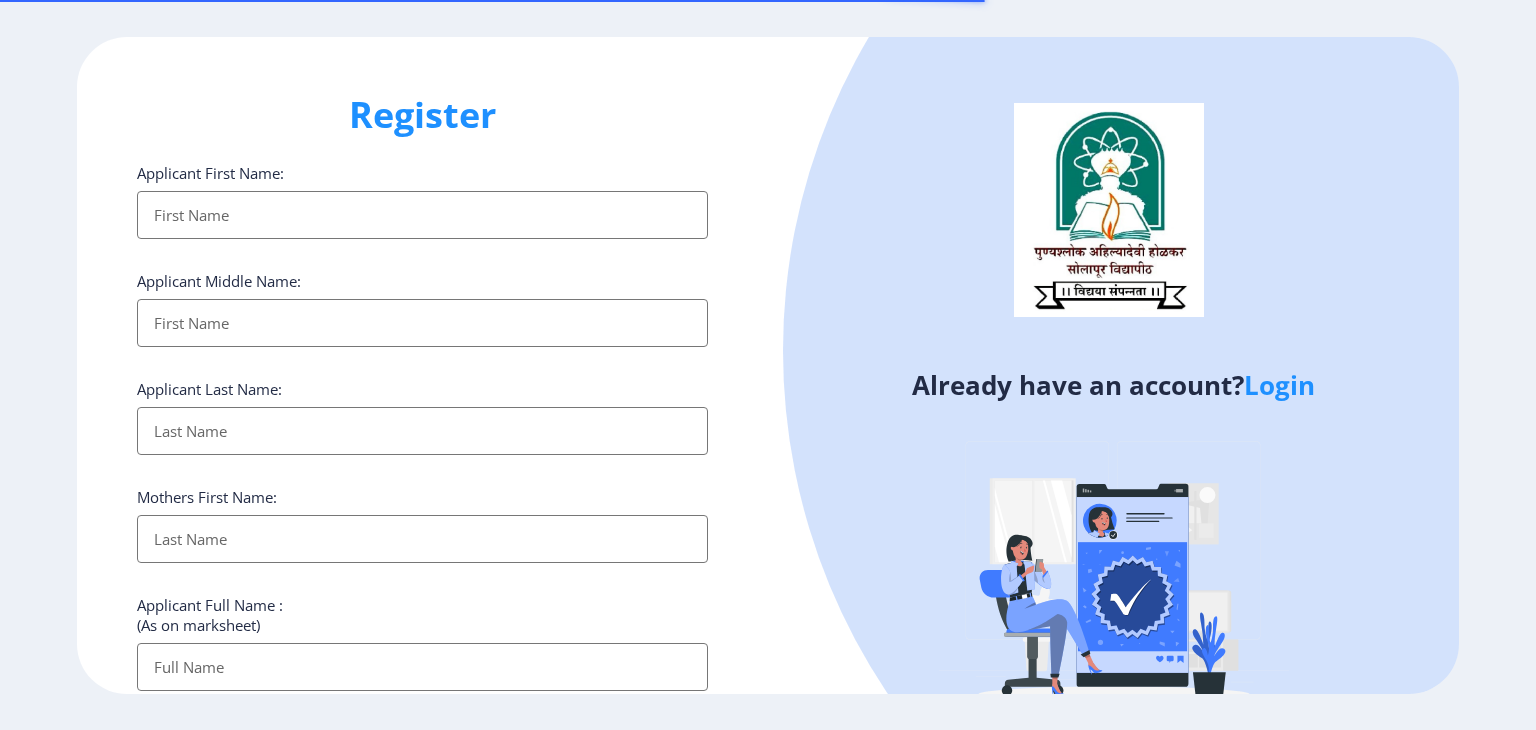 select 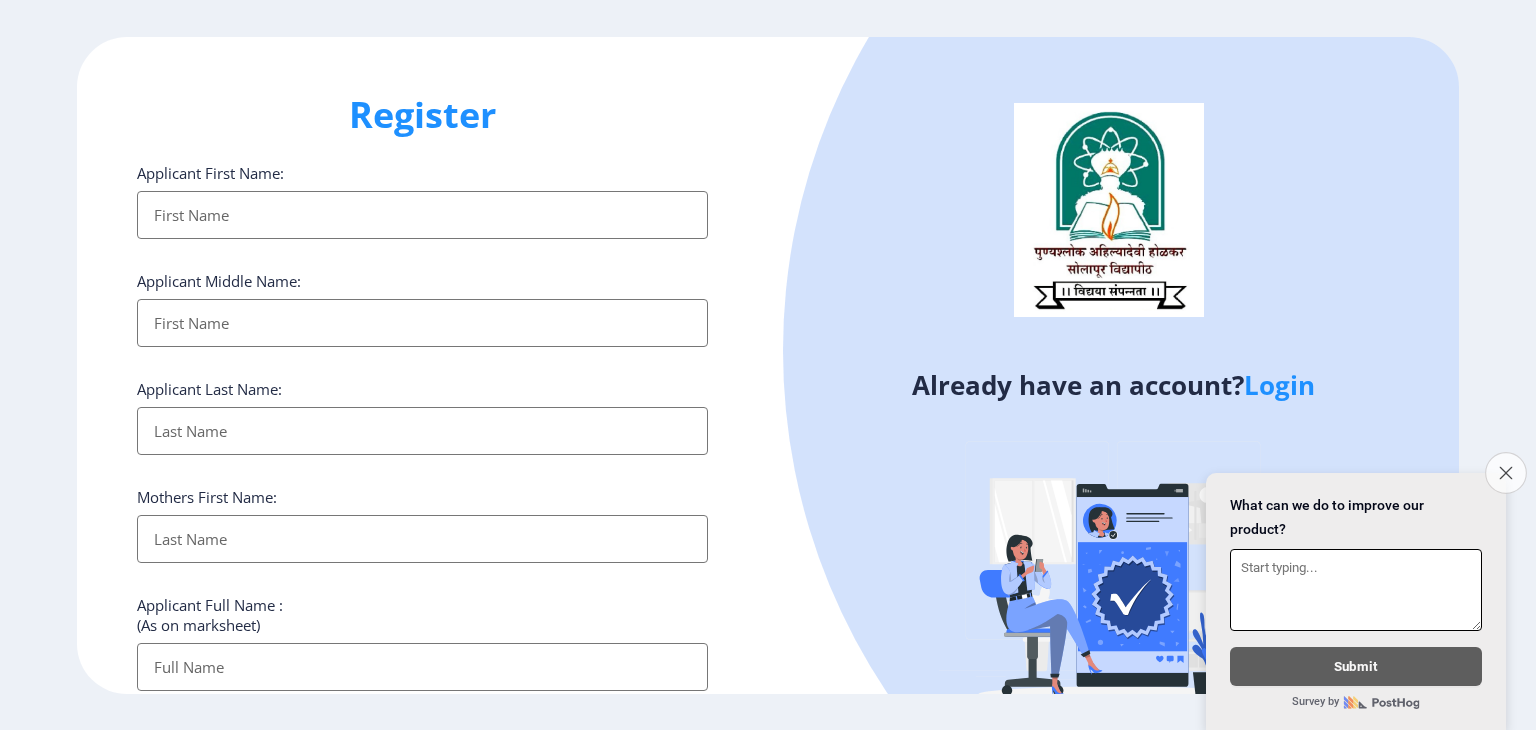 click on "Close survey" 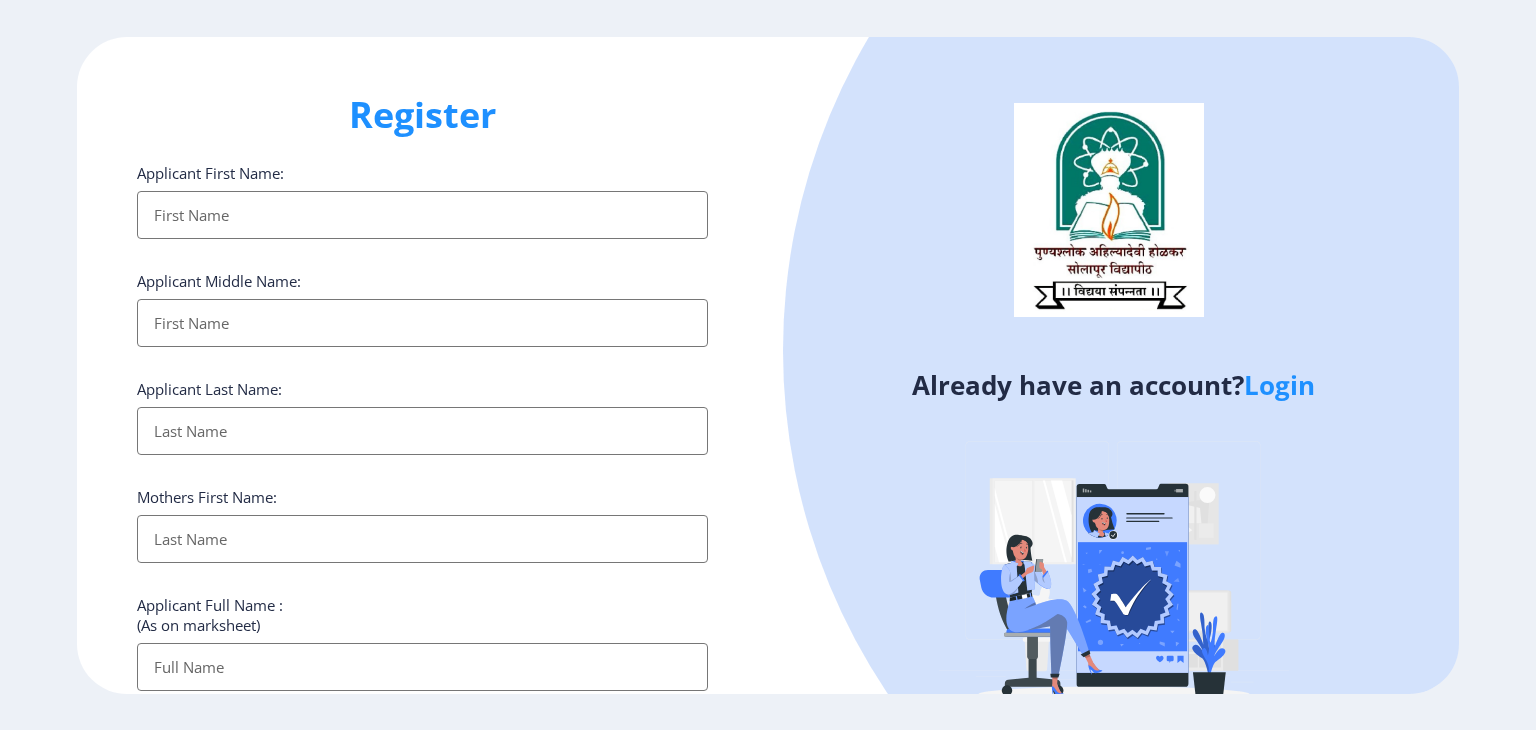 click on "Applicant First Name:" at bounding box center (422, 215) 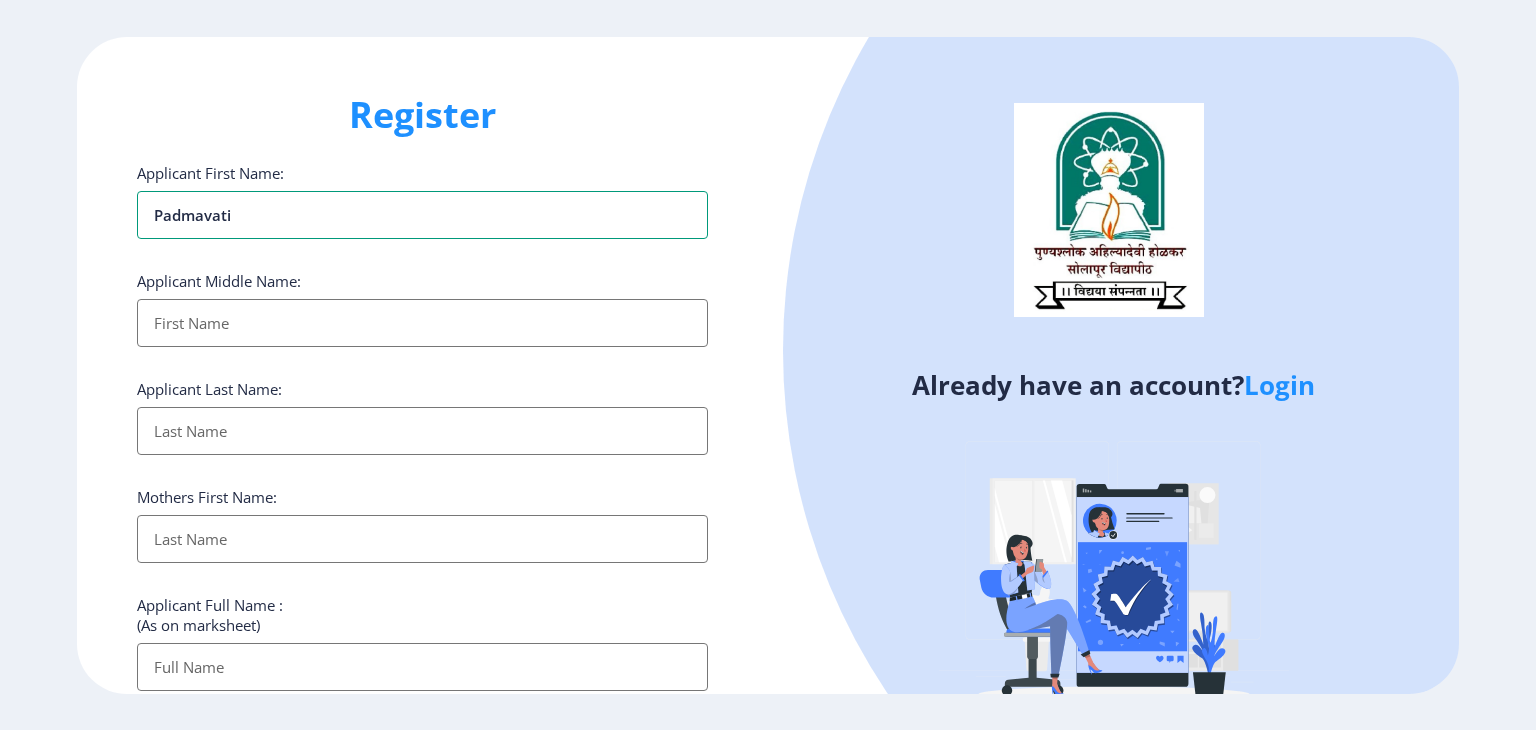 type on "padmavati" 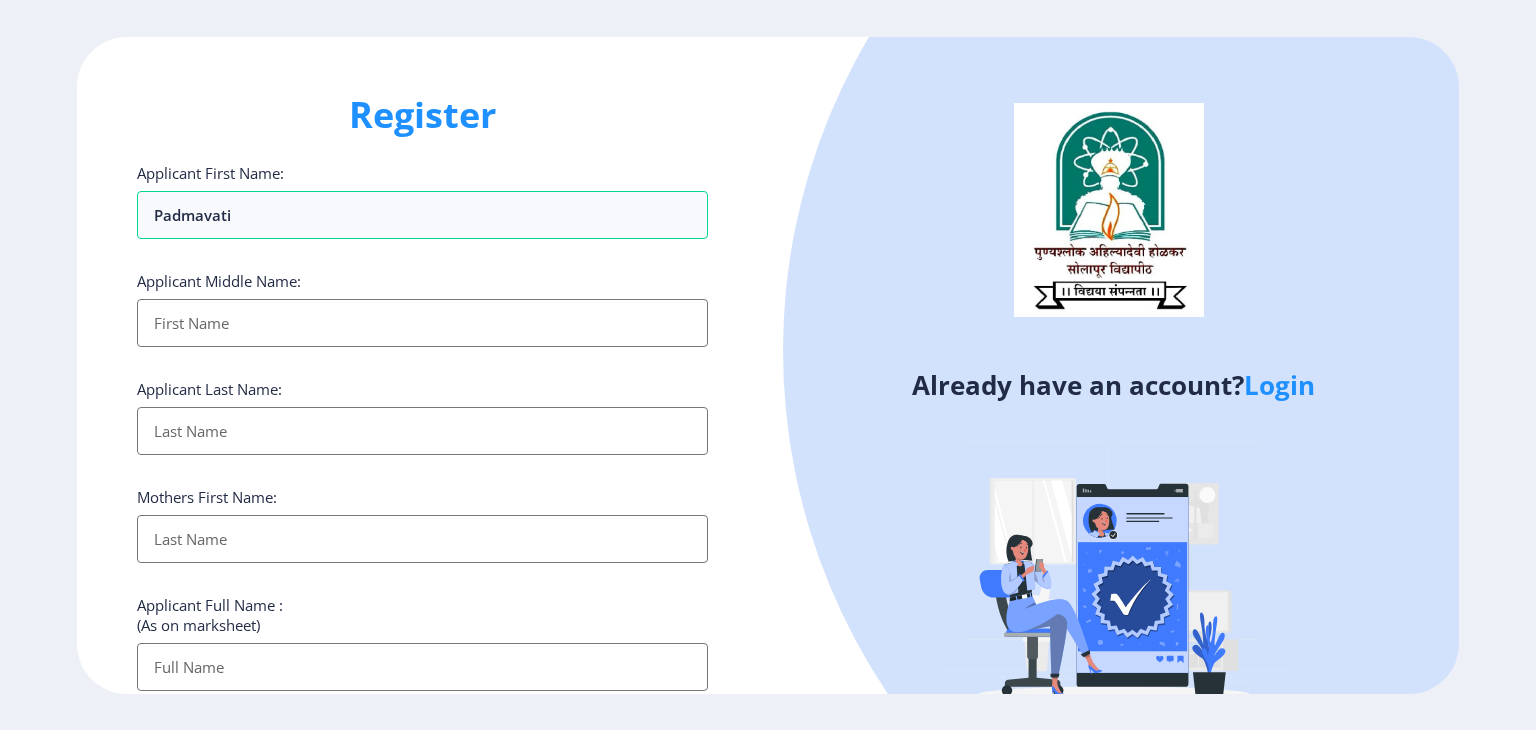 click on "Applicant First Name:" at bounding box center (422, 323) 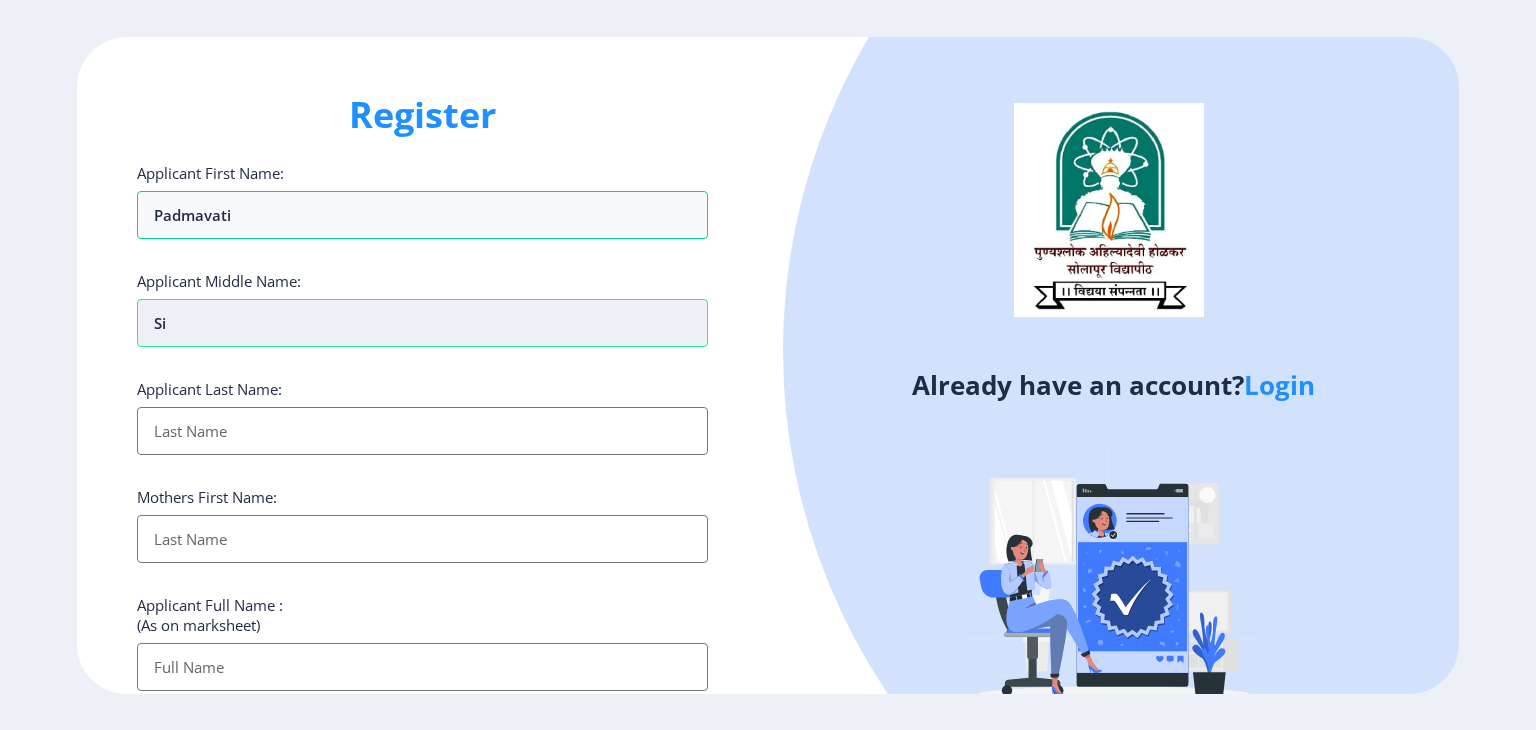 type on "s" 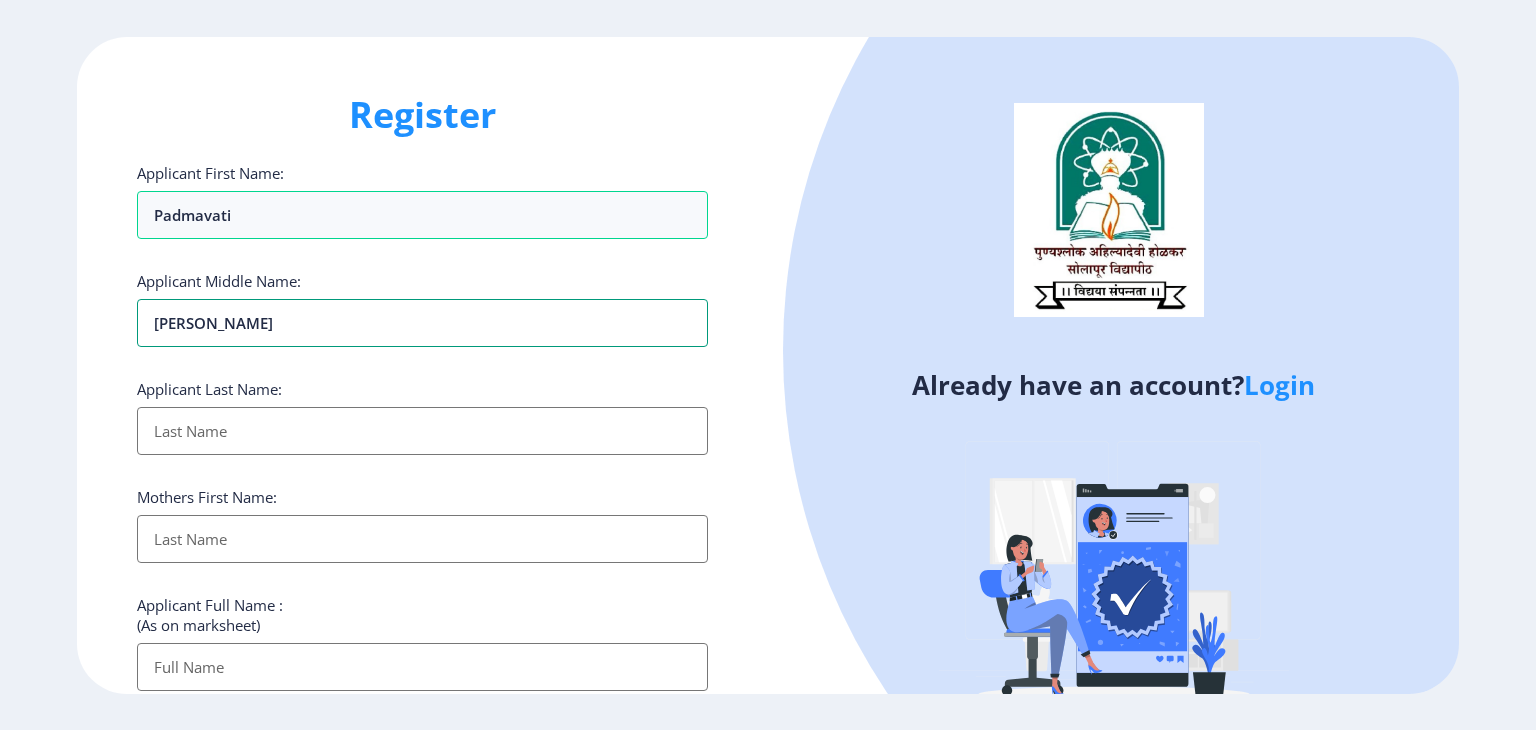 type on "sidram" 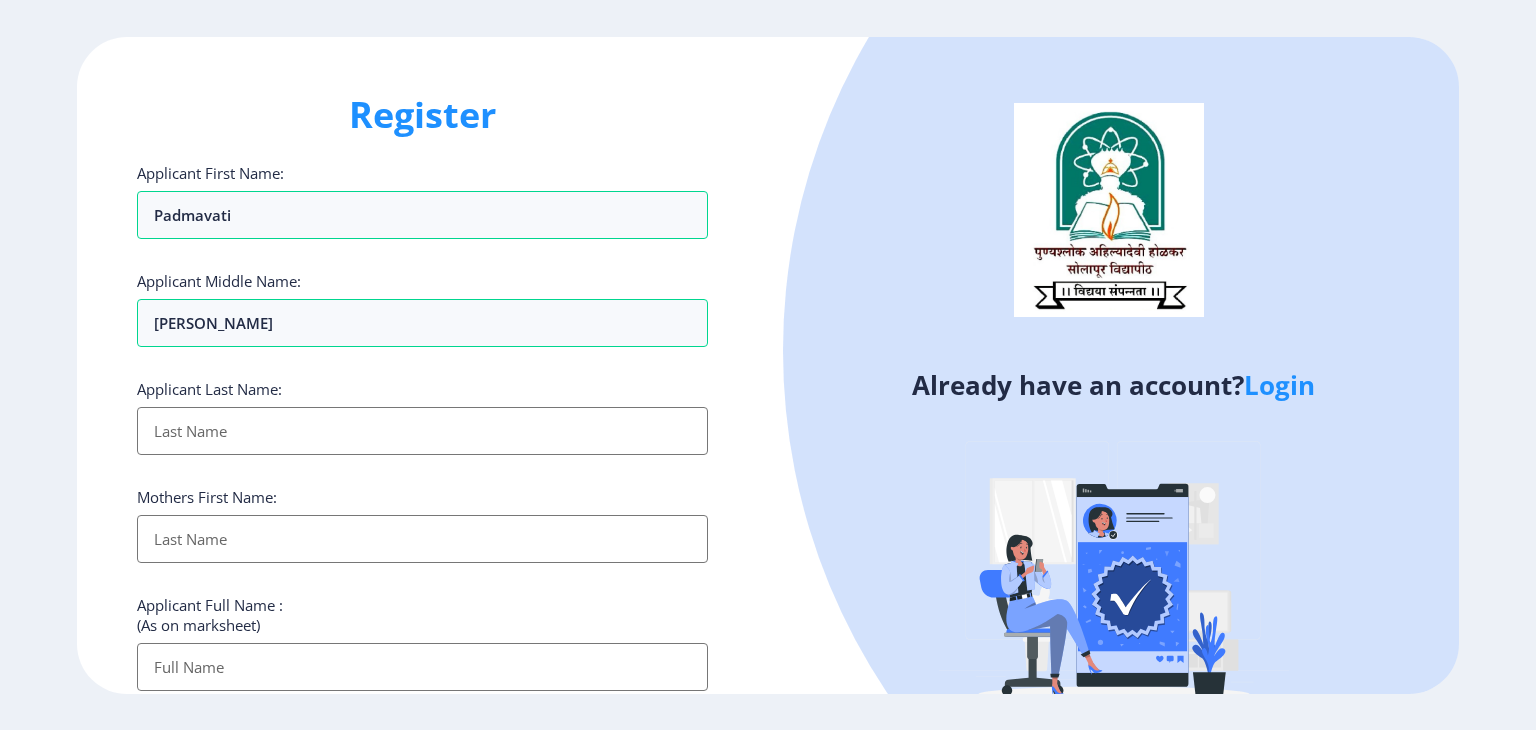 click on "Applicant First Name:" at bounding box center (422, 431) 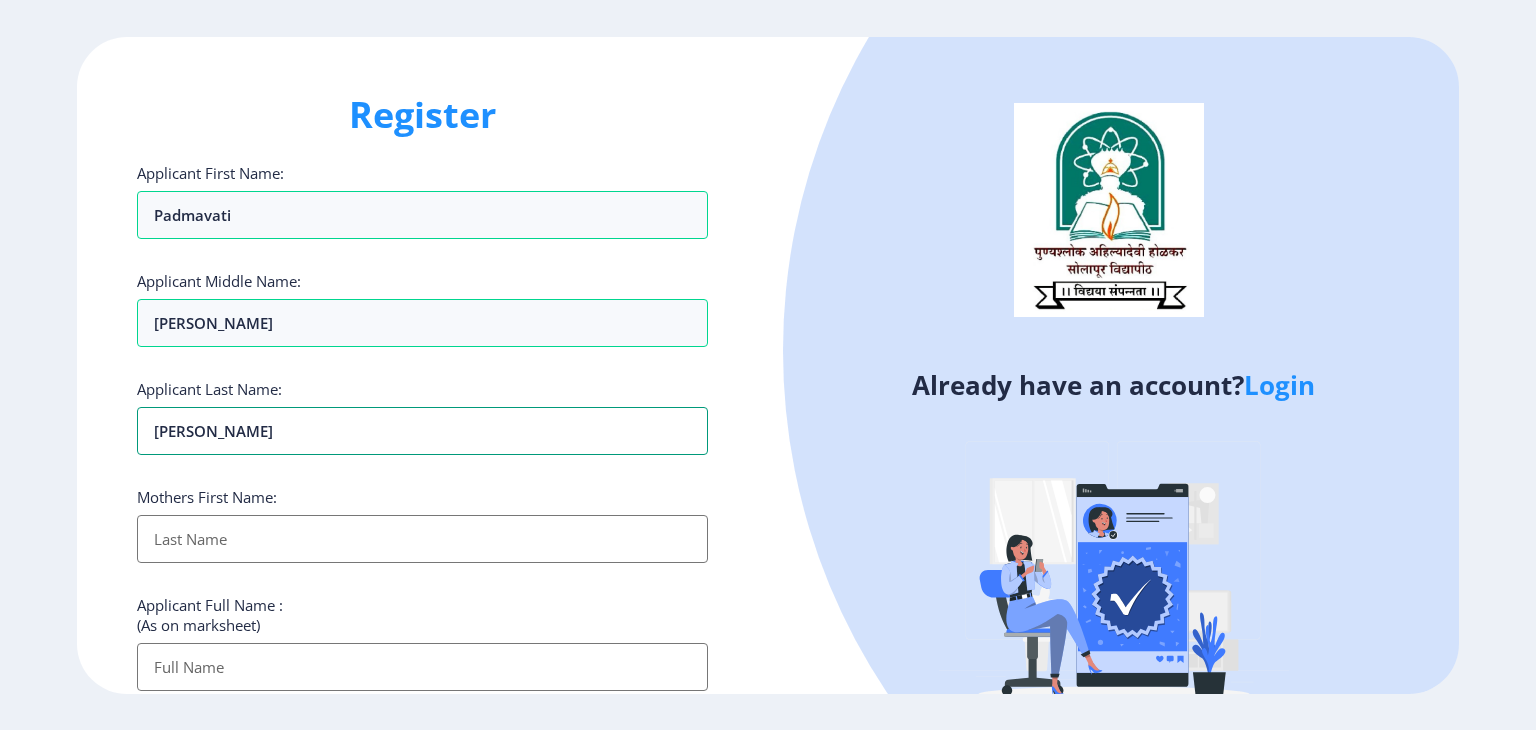type on "umbarje" 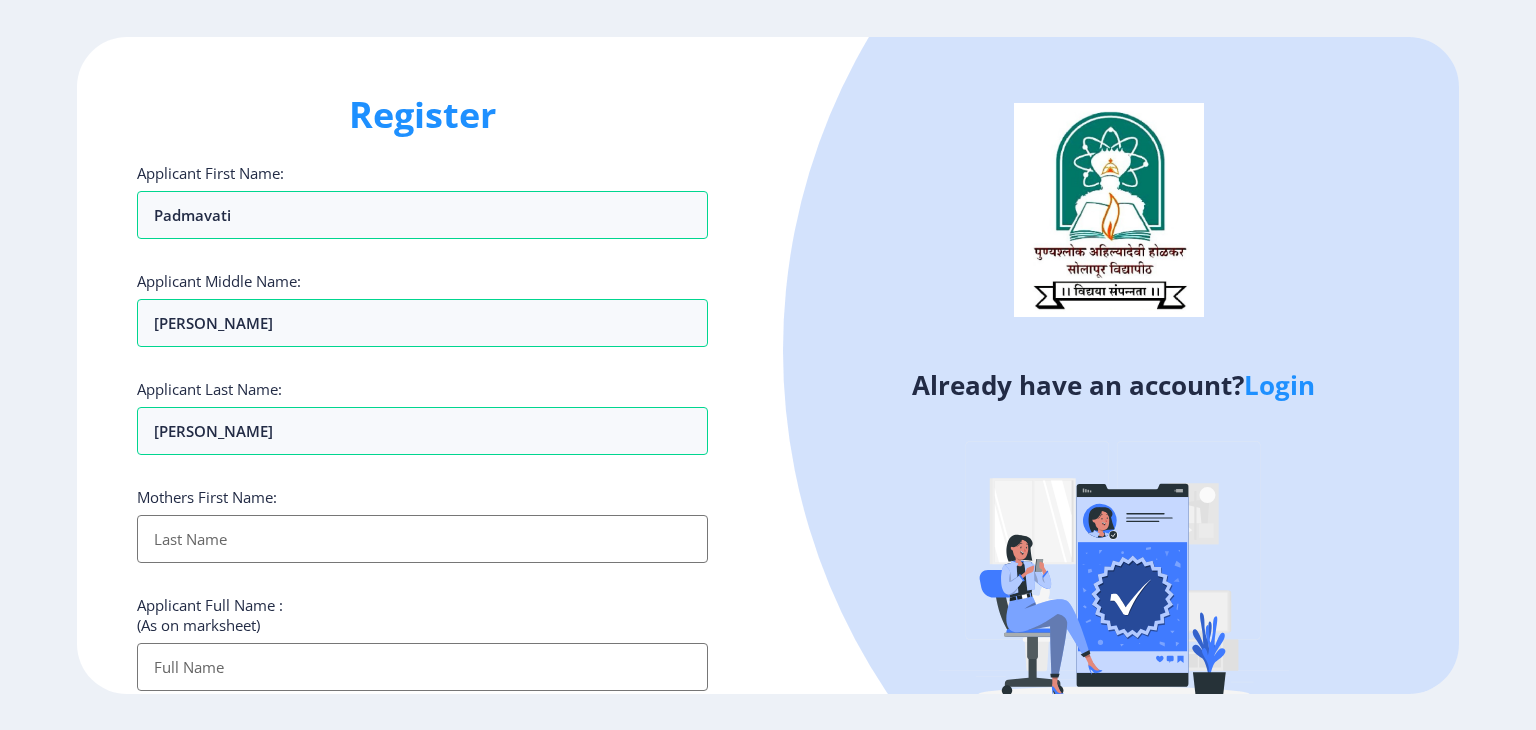 click on "Applicant First Name:" at bounding box center [422, 539] 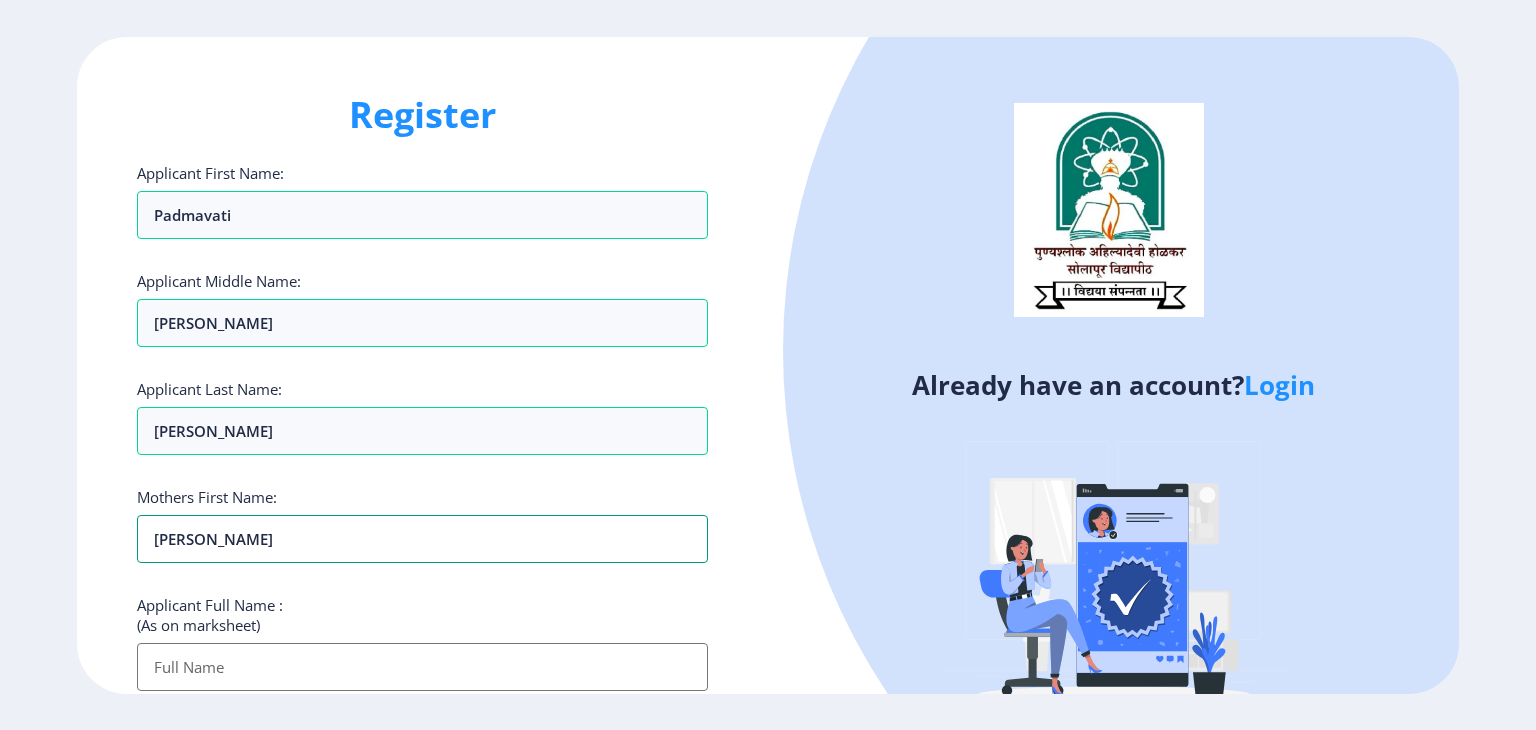 type on "sunanda" 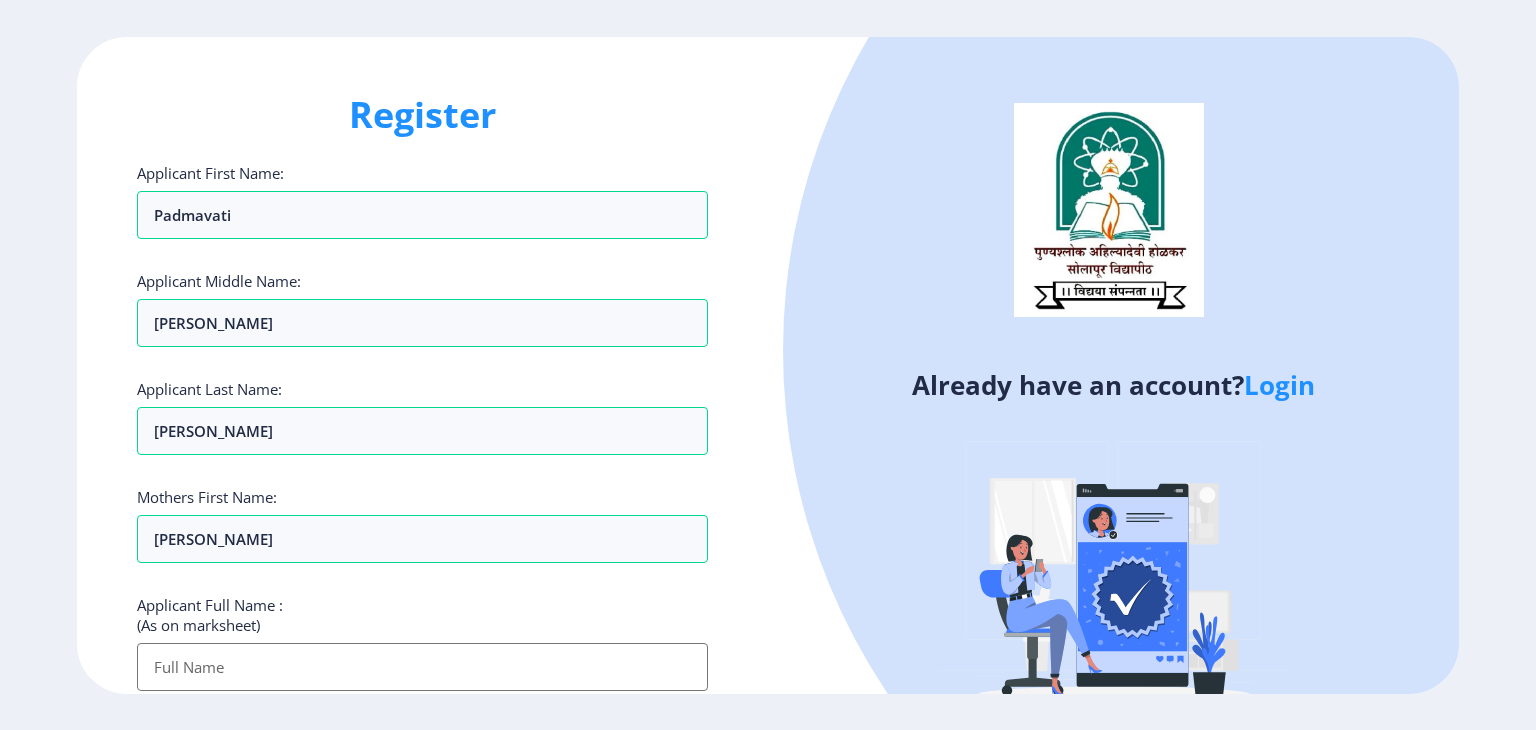 click on "Applicant First Name:" at bounding box center [422, 667] 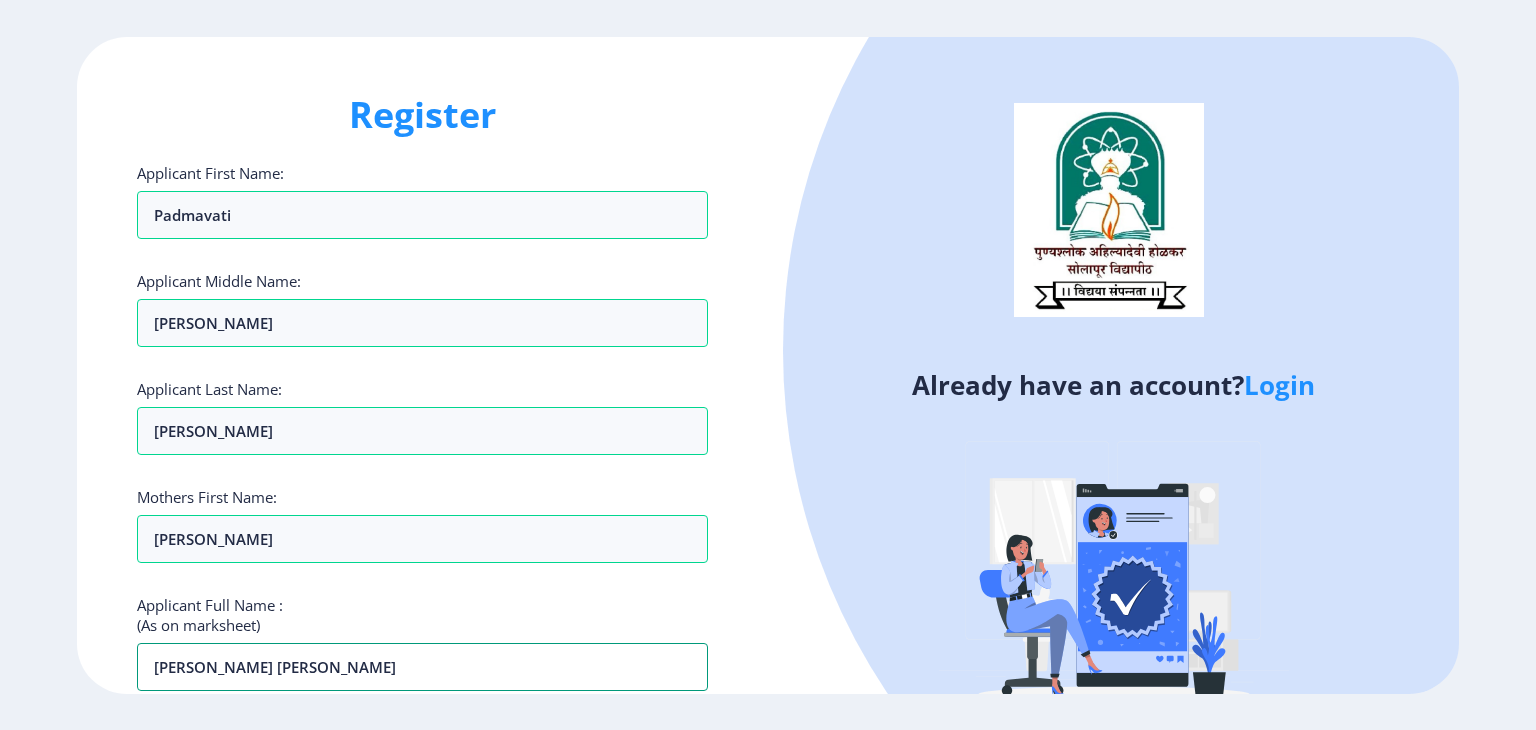 type on "UMBARJE PADMAVATI SIDRAM" 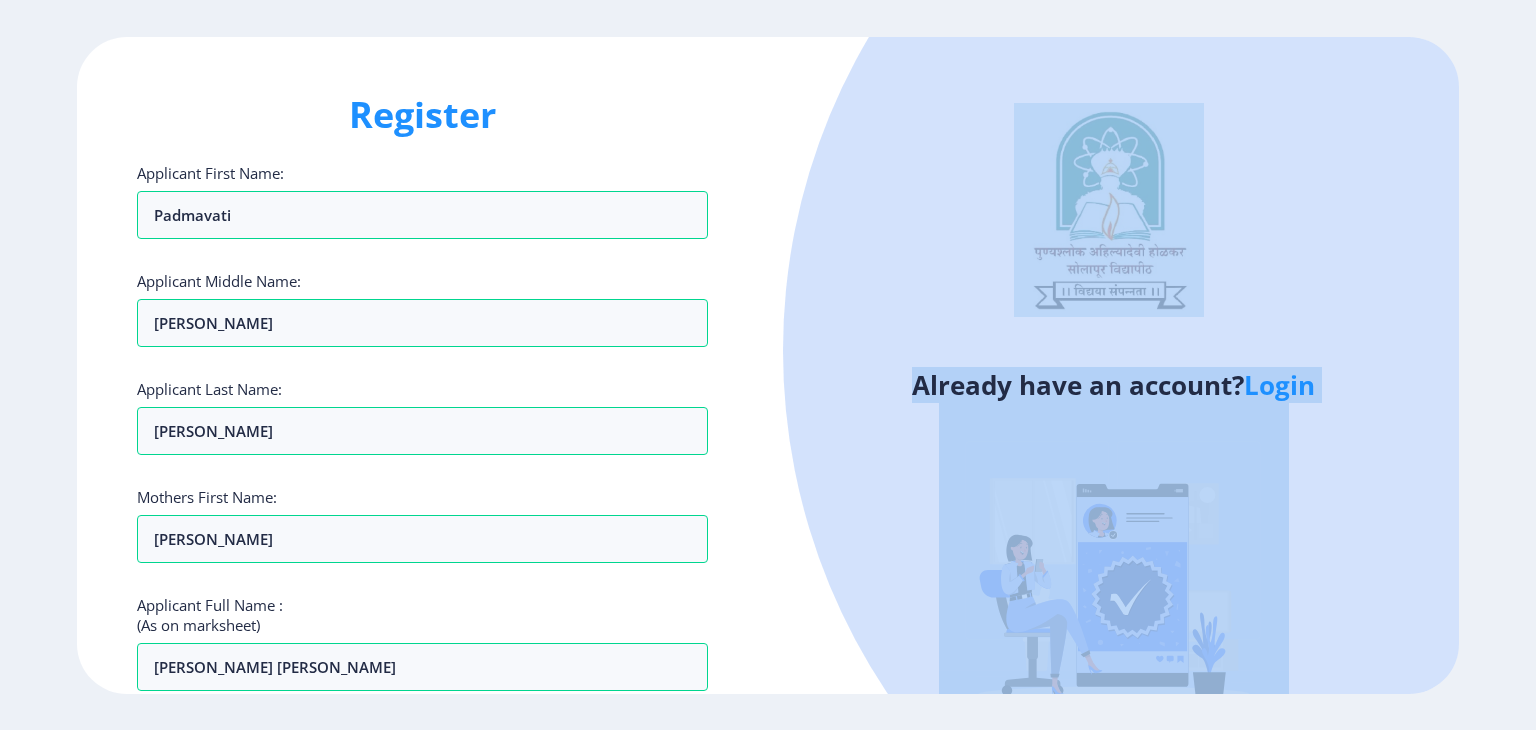 drag, startPoint x: 1535, startPoint y: 200, endPoint x: 1533, endPoint y: 473, distance: 273.00732 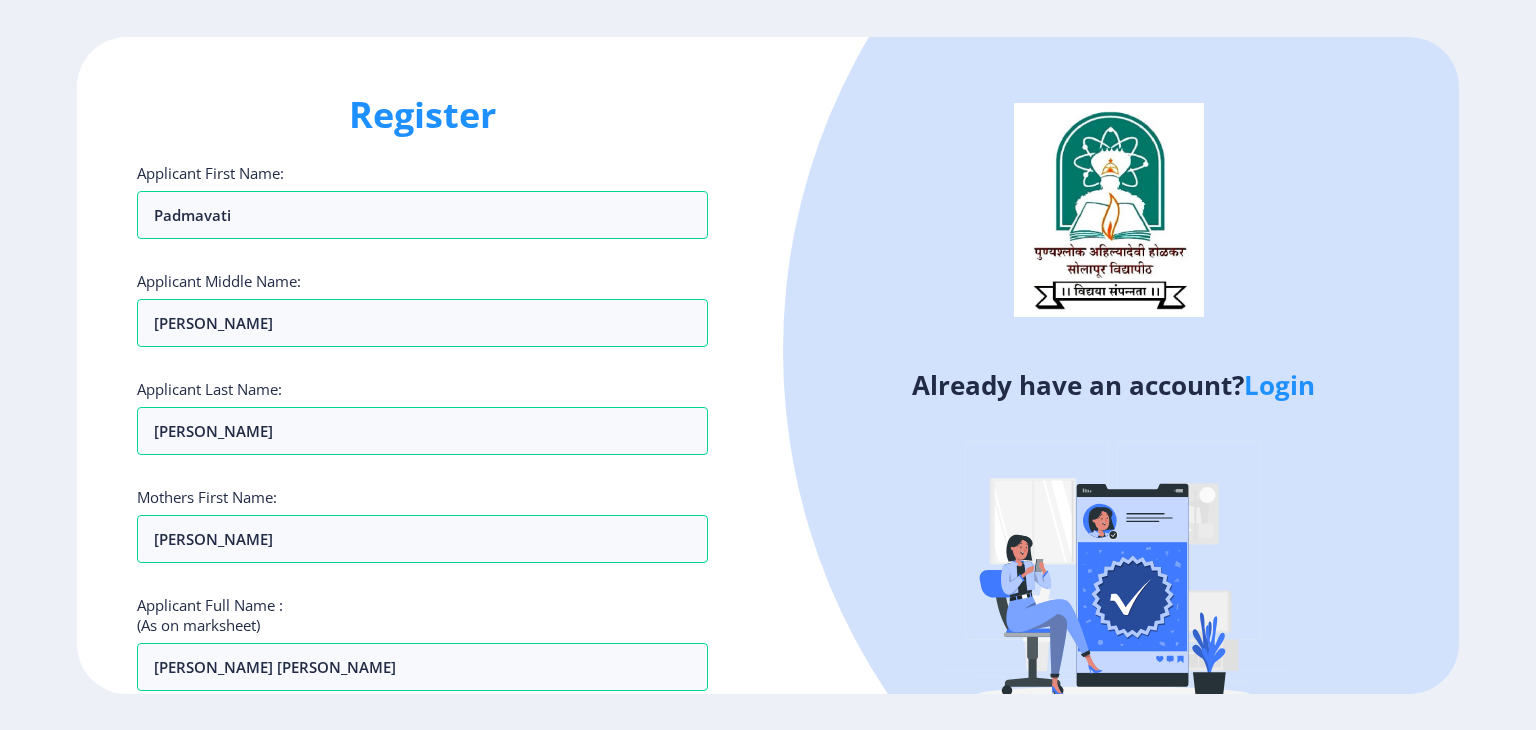 click 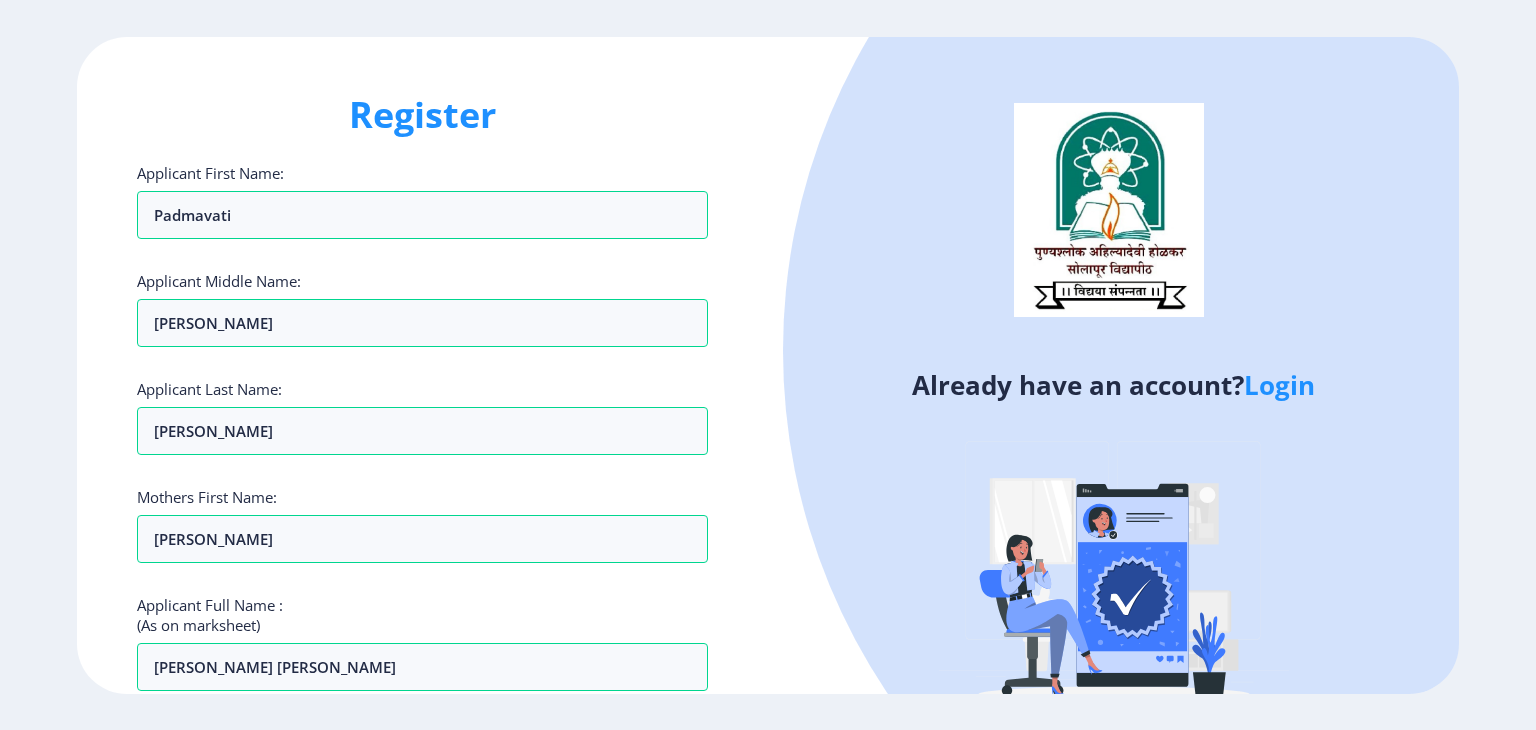 click on "Register" 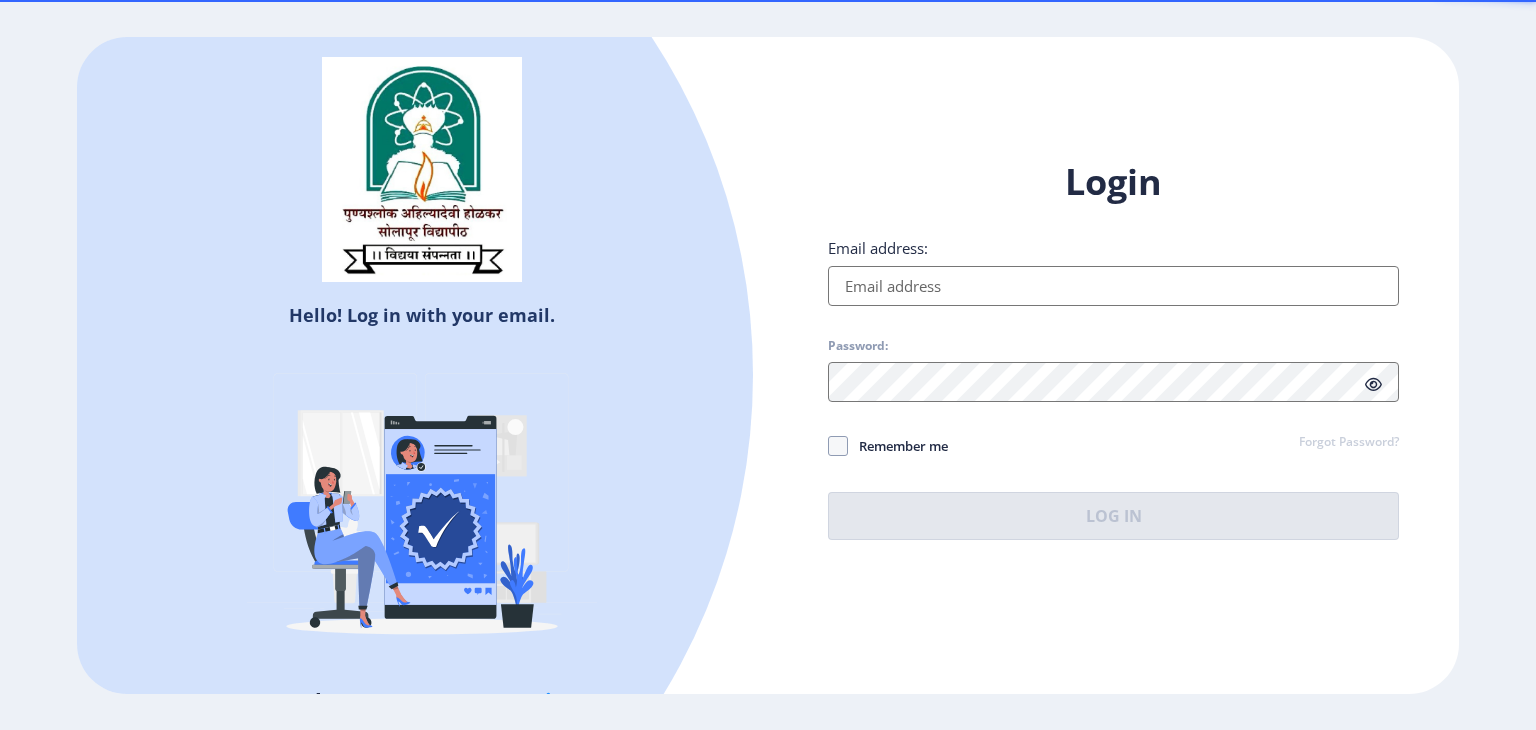 select 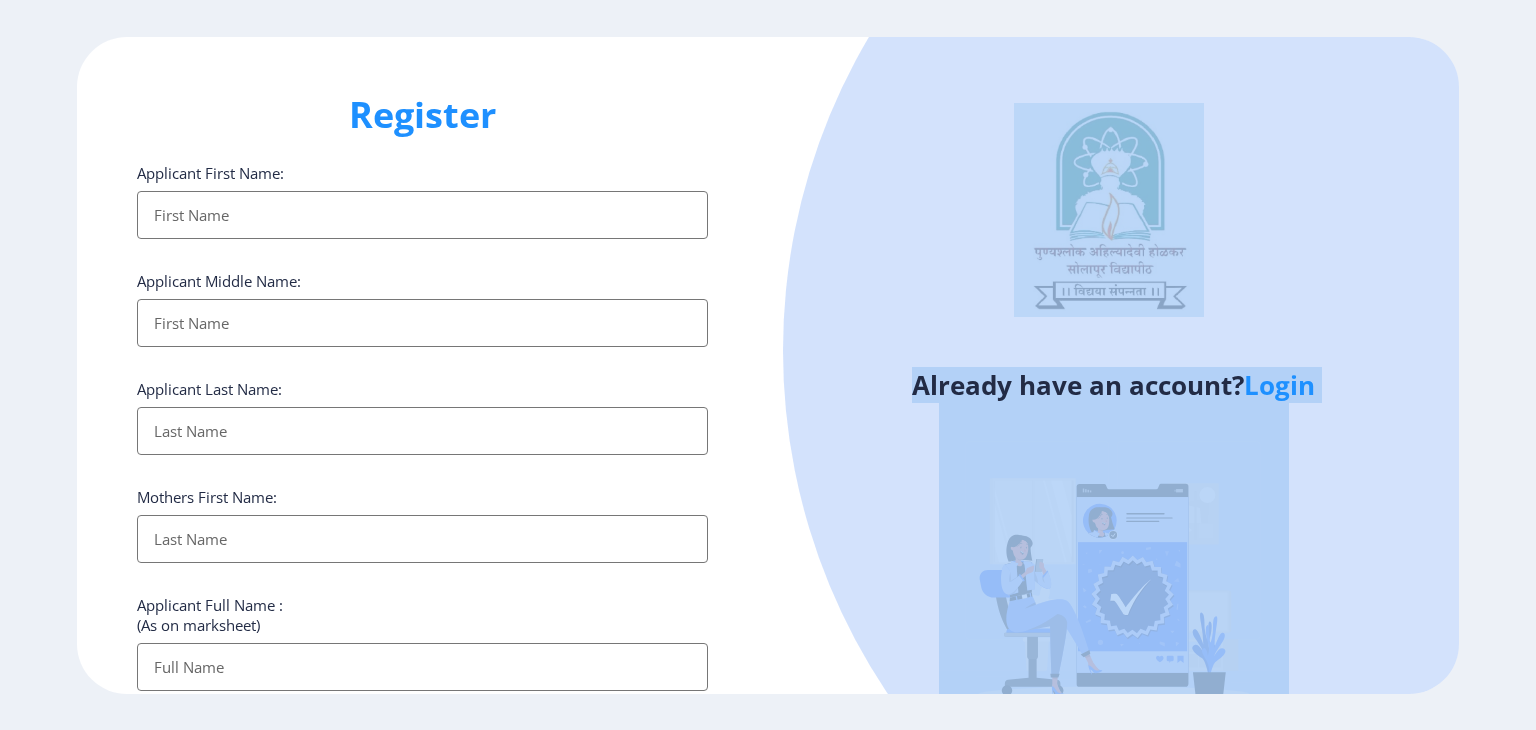drag, startPoint x: 1532, startPoint y: 111, endPoint x: 1535, endPoint y: 368, distance: 257.01752 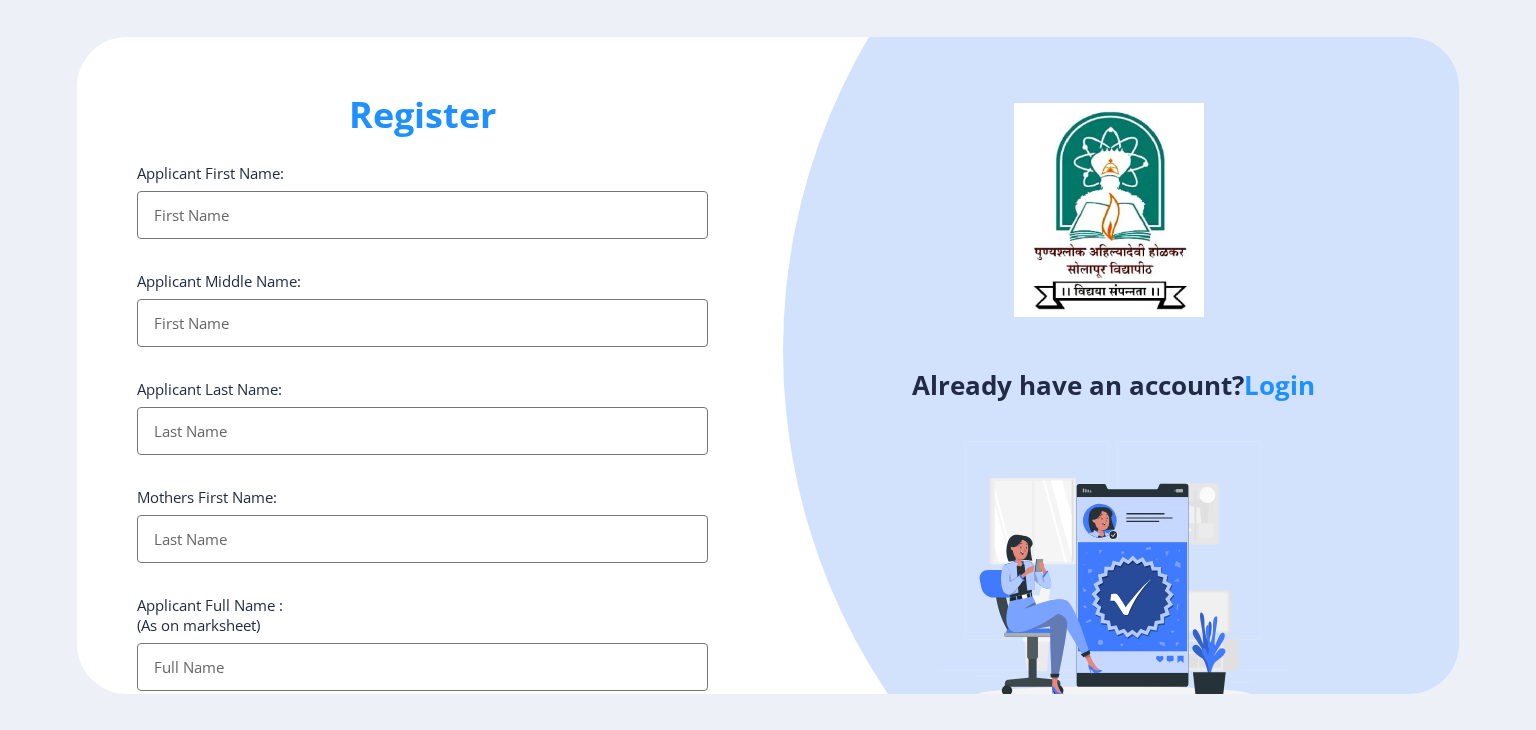 click on "Register Applicant First Name: Applicant Middle Name: Applicant Last Name: Mothers First Name: Applicant Full Name : (As on marksheet) Aadhar Number :  Gender: Select Gender Male Female Other  Country Code and Mobile number  *  +91 India (भारत) +91 Afghanistan (‫افغانستان‬‎) +93 Albania (Shqipëri) +355 Algeria (‫الجزائر‬‎) +213 American Samoa +1 Andorra +376 Angola +244 Anguilla +1 Antigua and Barbuda +1 Argentina +54 Armenia (Հայաստան) +374 Aruba +297 Australia +61 Austria (Österreich) +43 Azerbaijan (Azərbaycan) +994 Bahamas +1 Bahrain (‫البحرين‬‎) +973 Bangladesh (বাংলাদেশ) +880 Barbados +1 Belarus (Беларусь) +375 Belgium (België) +32 Belize +501 Benin (Bénin) +229 Bermuda +1 Bhutan (འབྲུག) +975 Bolivia +591 Bosnia and Herzegovina (Босна и Херцеговина) +387 Botswana +267 Brazil (Brasil) +55 British Indian Ocean Territory +246 British Virgin Islands +1 Brunei +673 Bulgaria (България) +359" 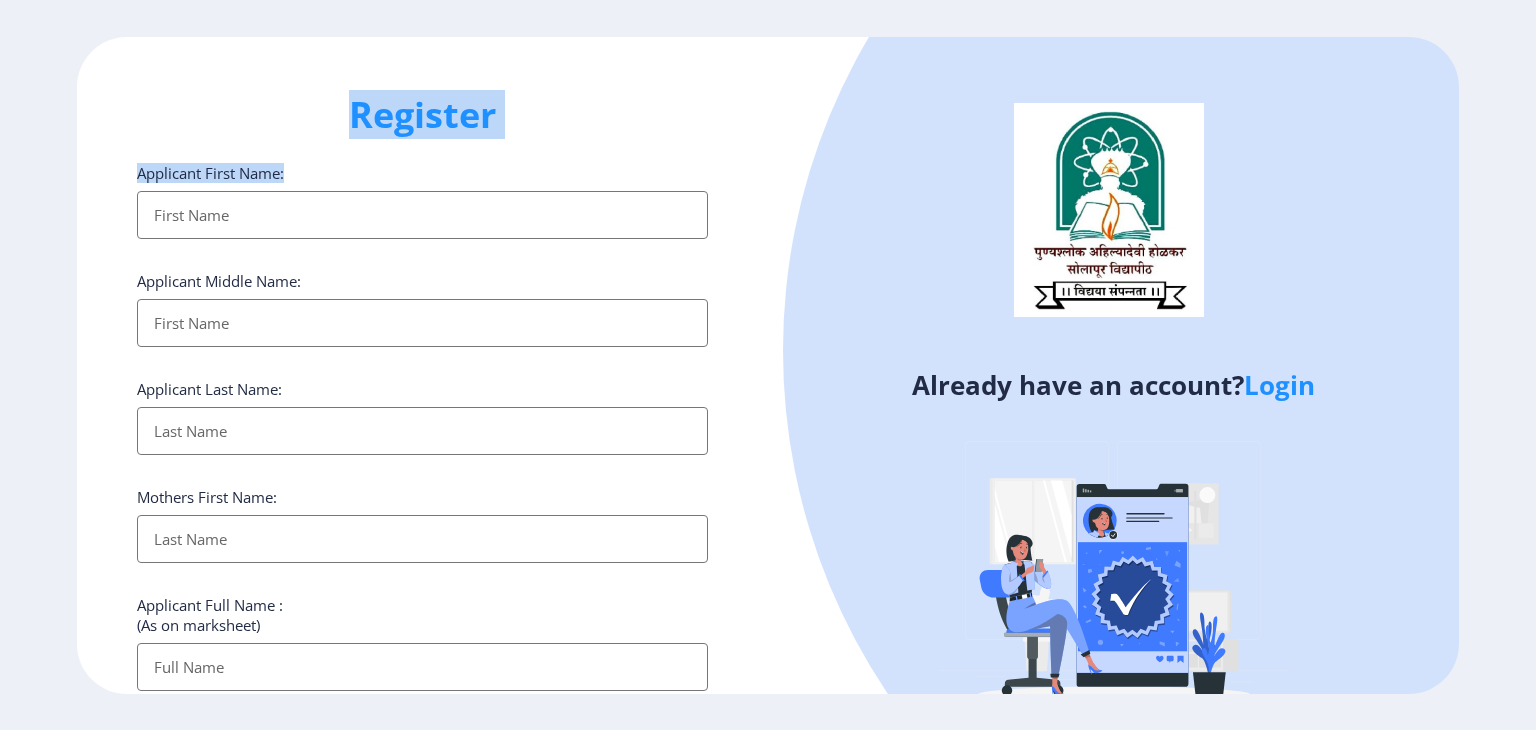 drag, startPoint x: 59, startPoint y: 198, endPoint x: 250, endPoint y: 123, distance: 205.19746 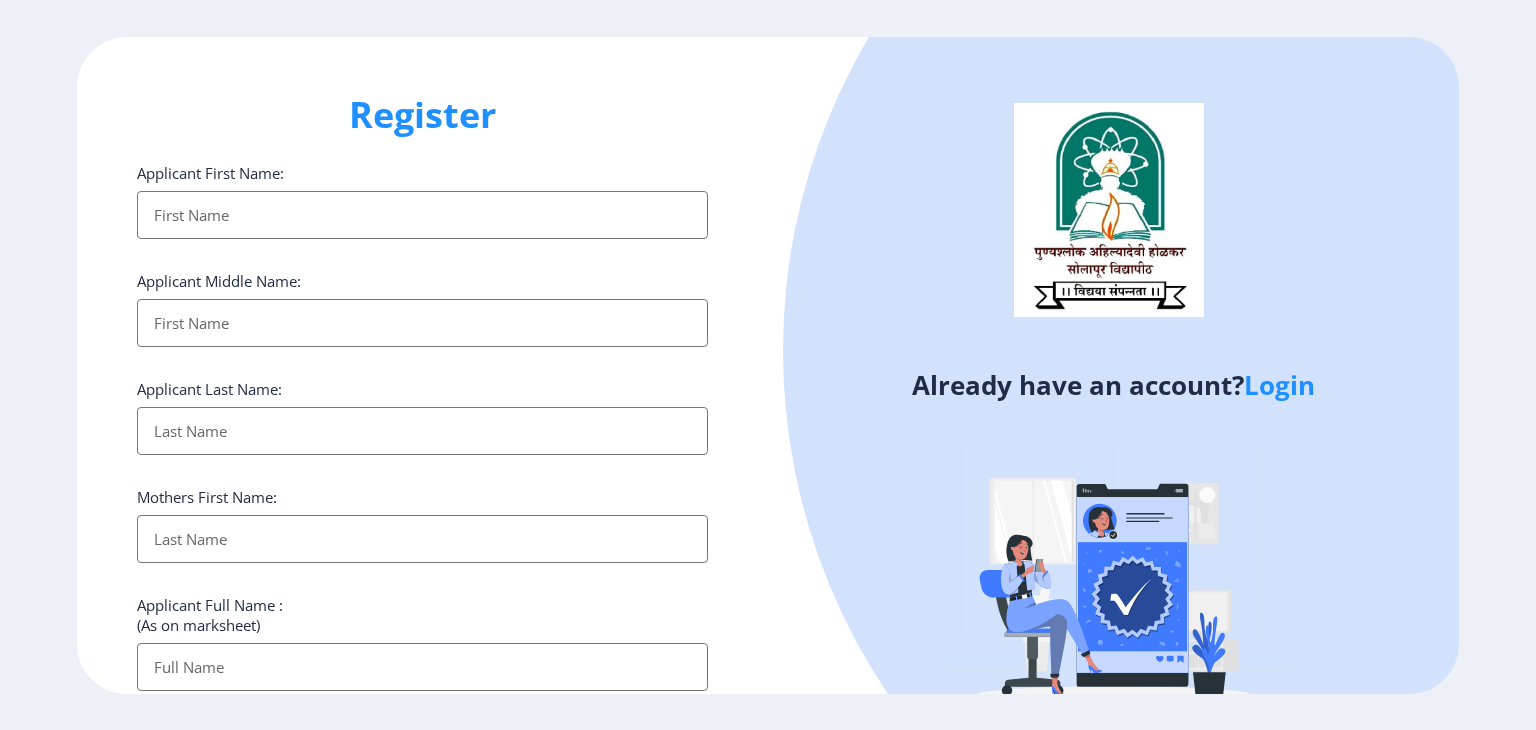 click on "Register" 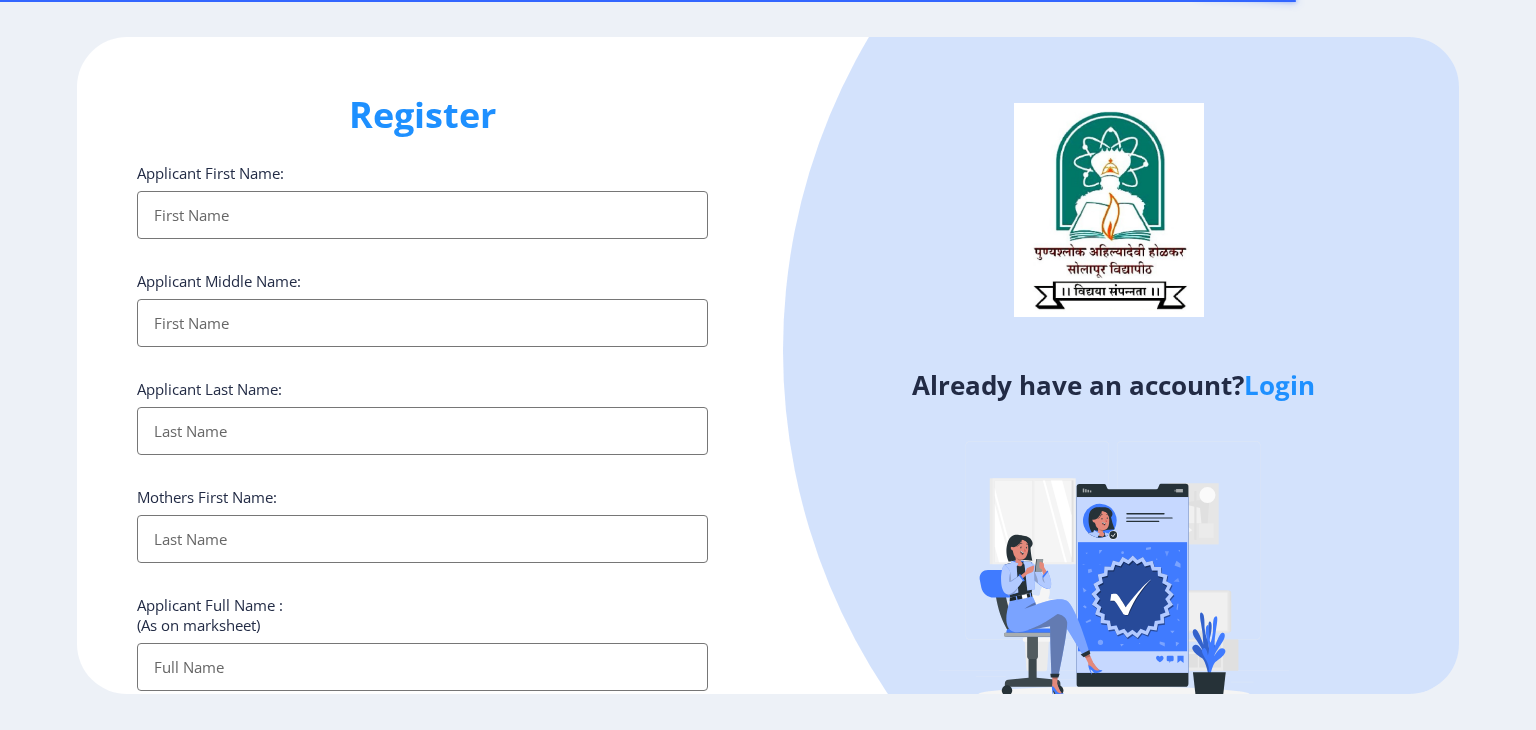 select 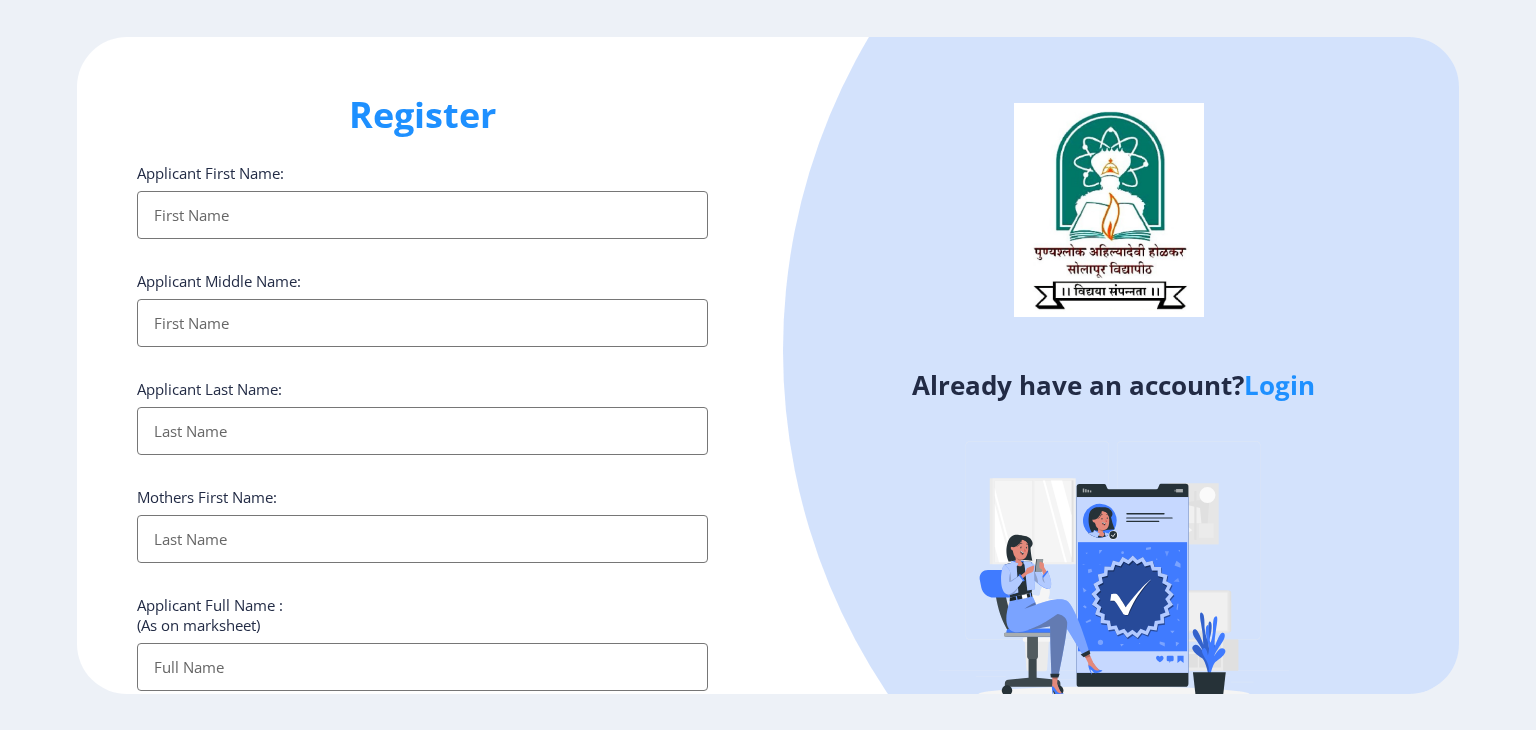 click on "Applicant First Name:" at bounding box center [422, 323] 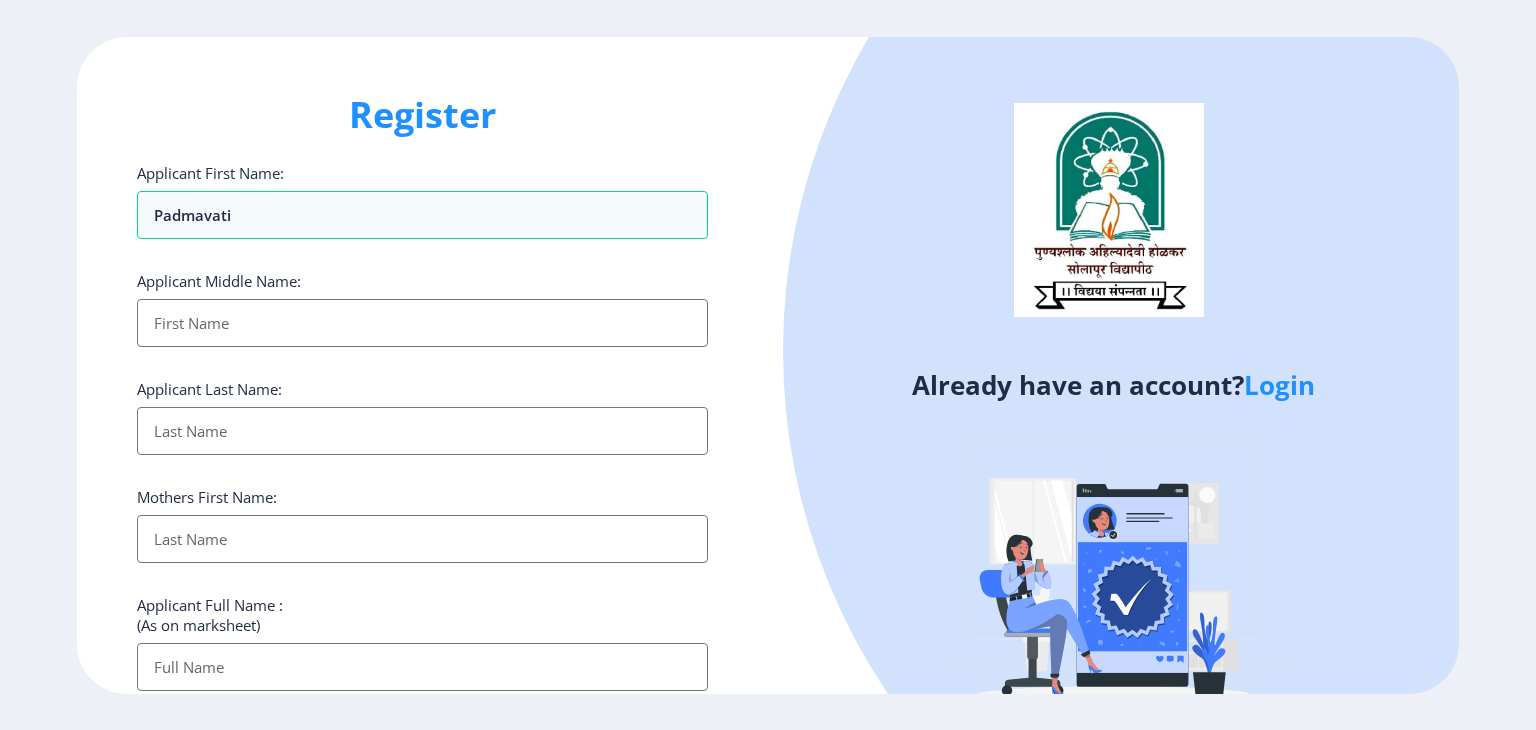 click on "Applicant First Name:" at bounding box center (422, 323) 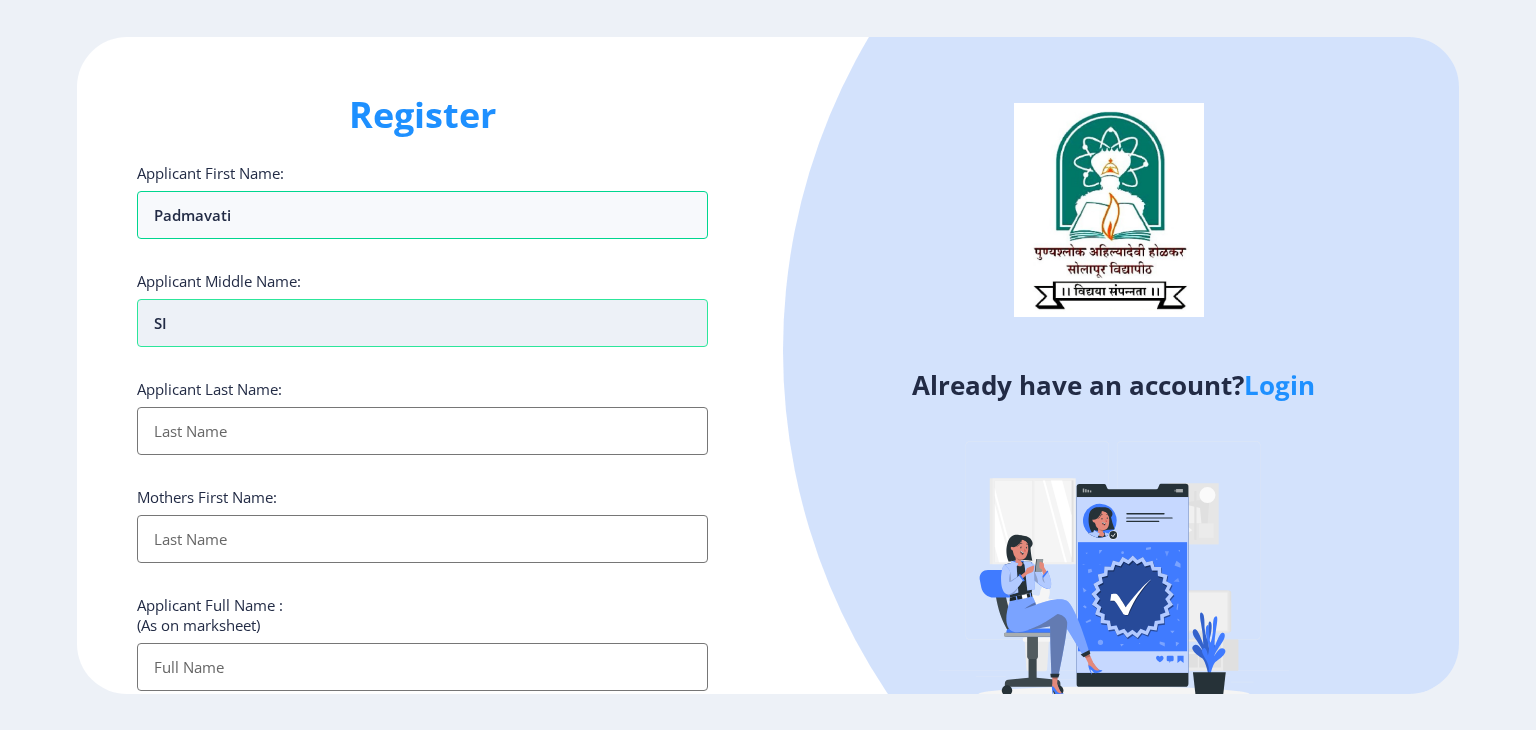 type on "S" 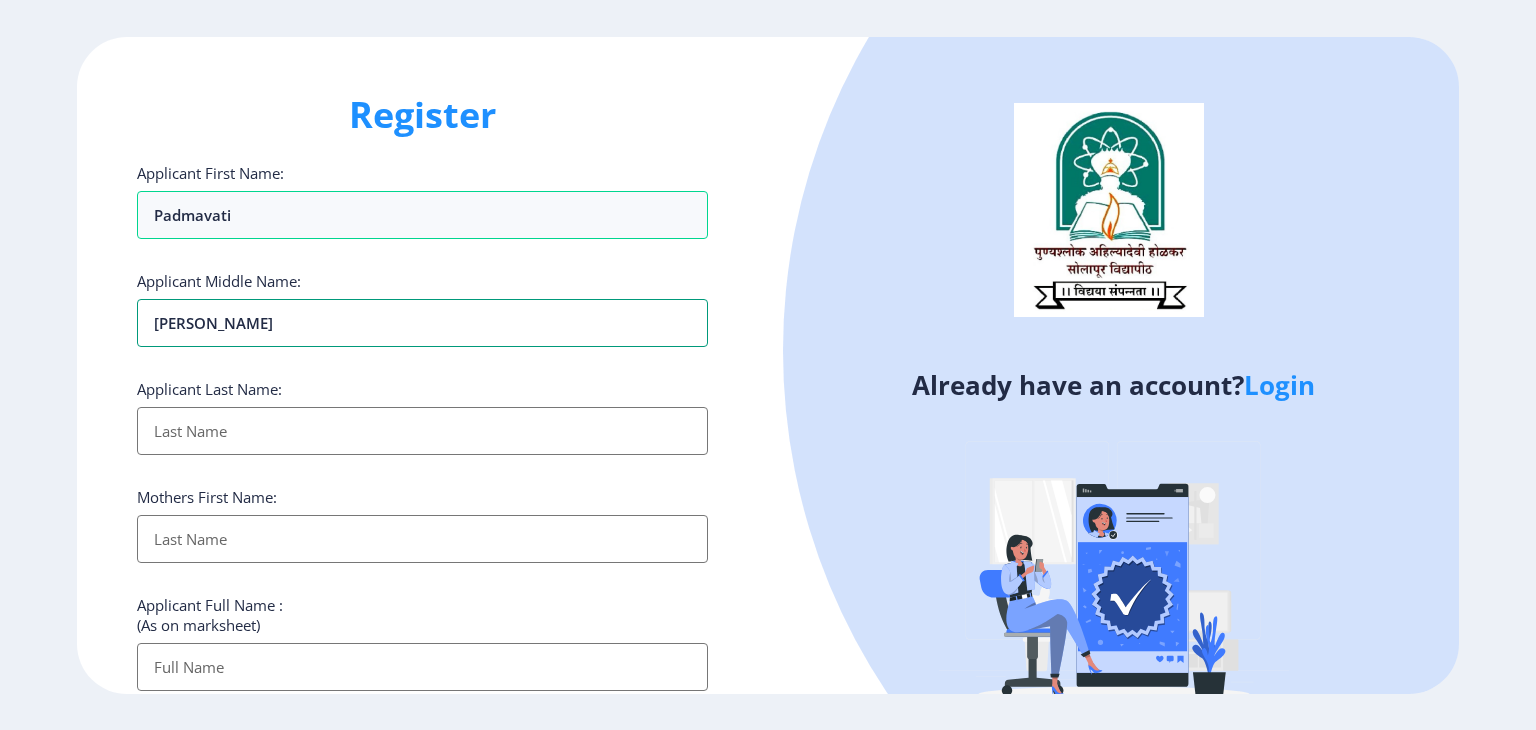 type on "sidram" 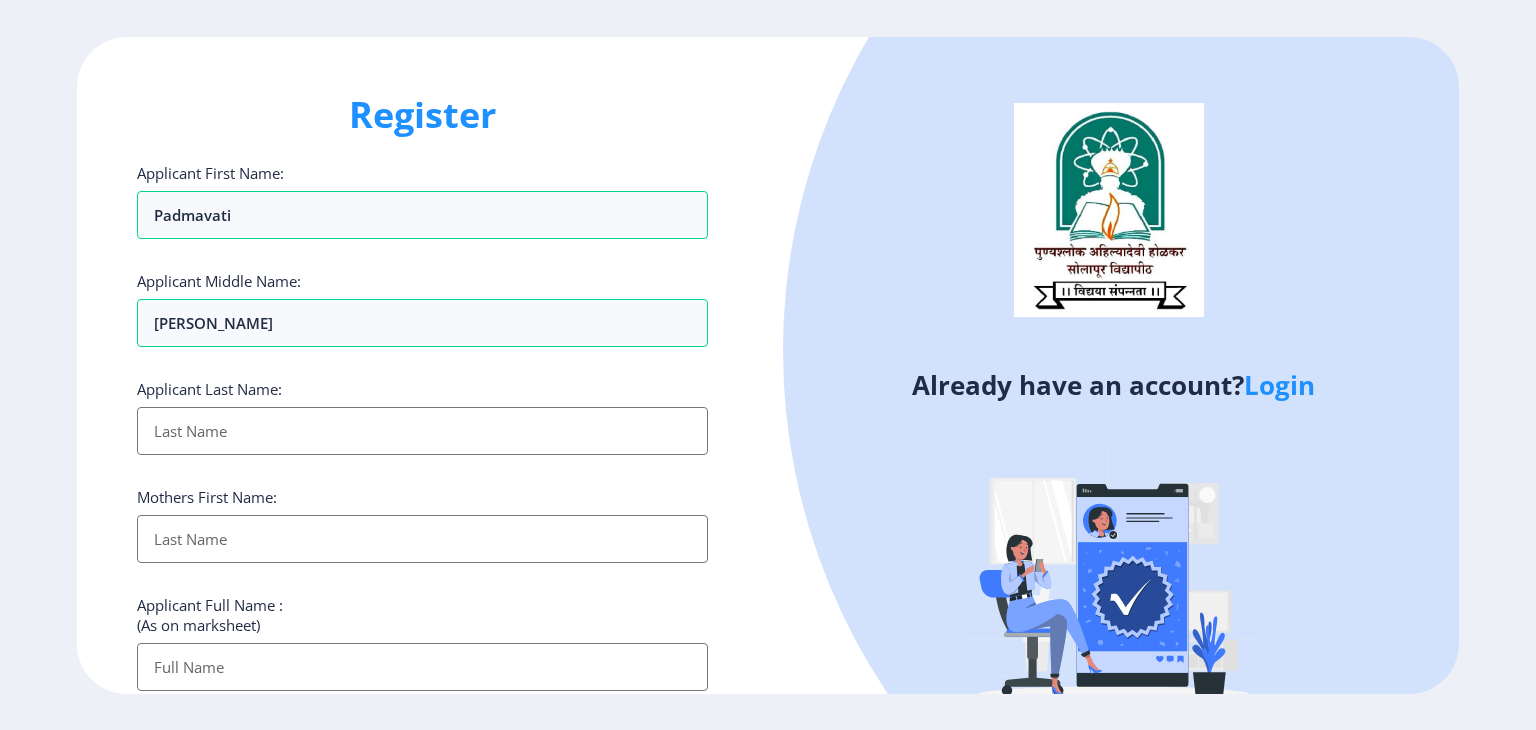 click on "Applicant First Name:" at bounding box center [422, 431] 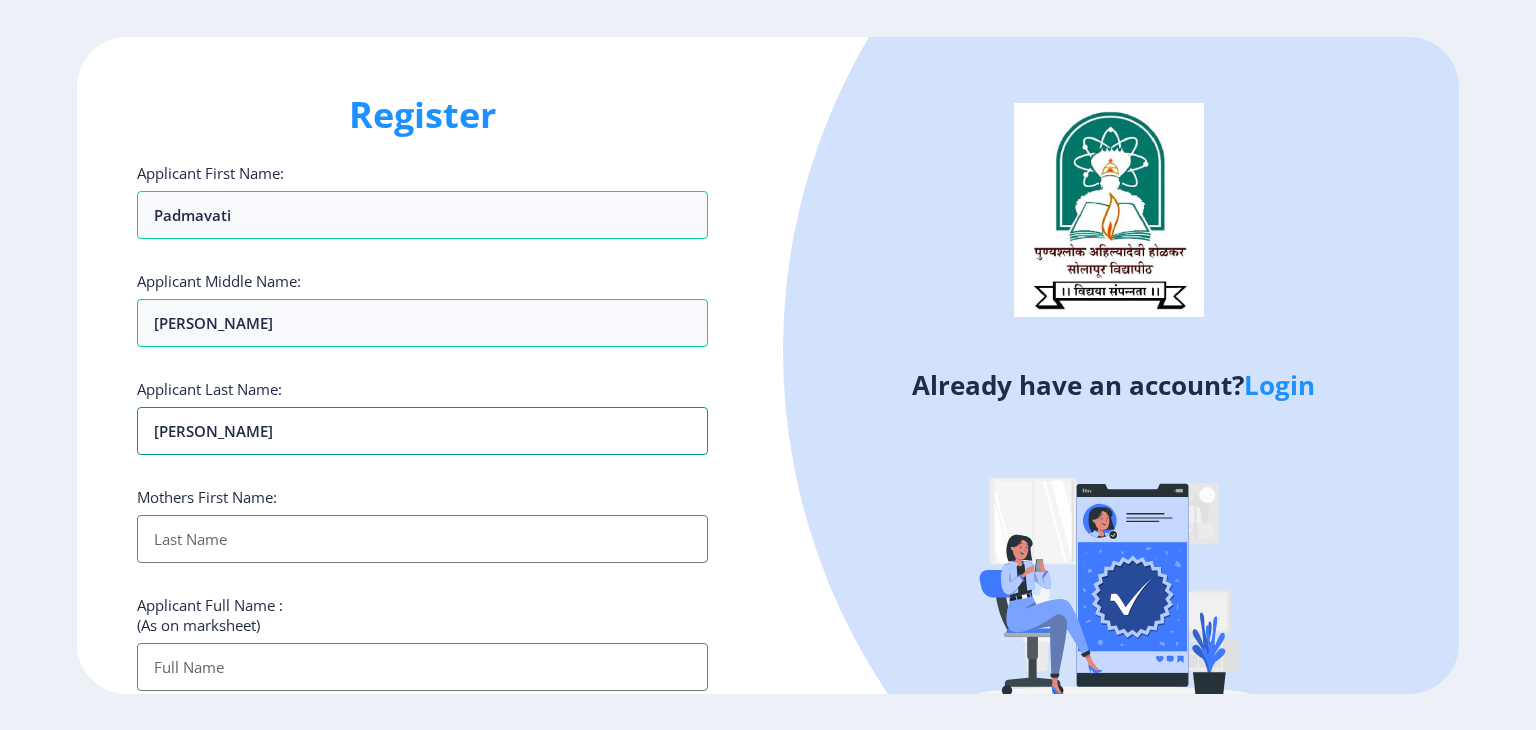 type on "Umbarje" 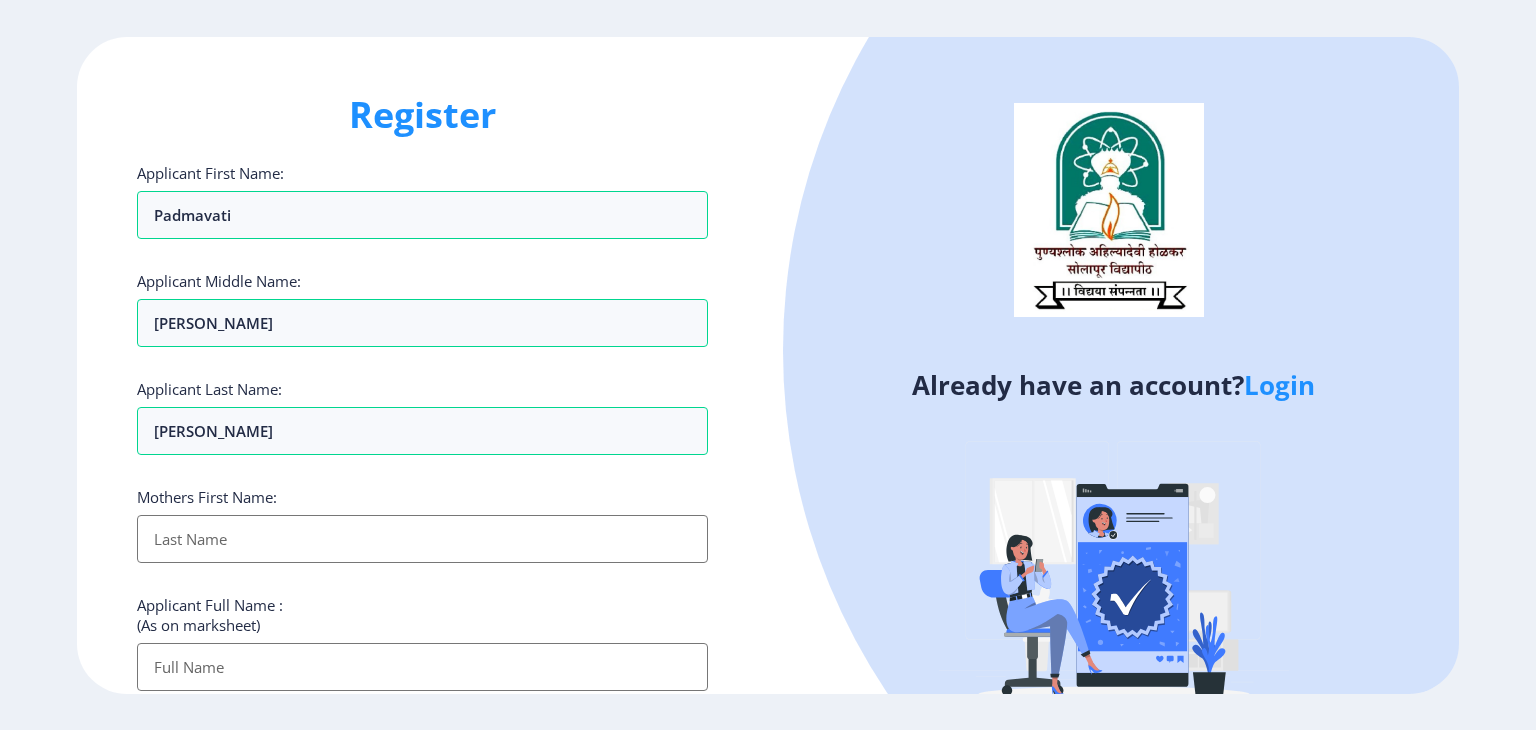 click on "Applicant First Name:" at bounding box center (422, 539) 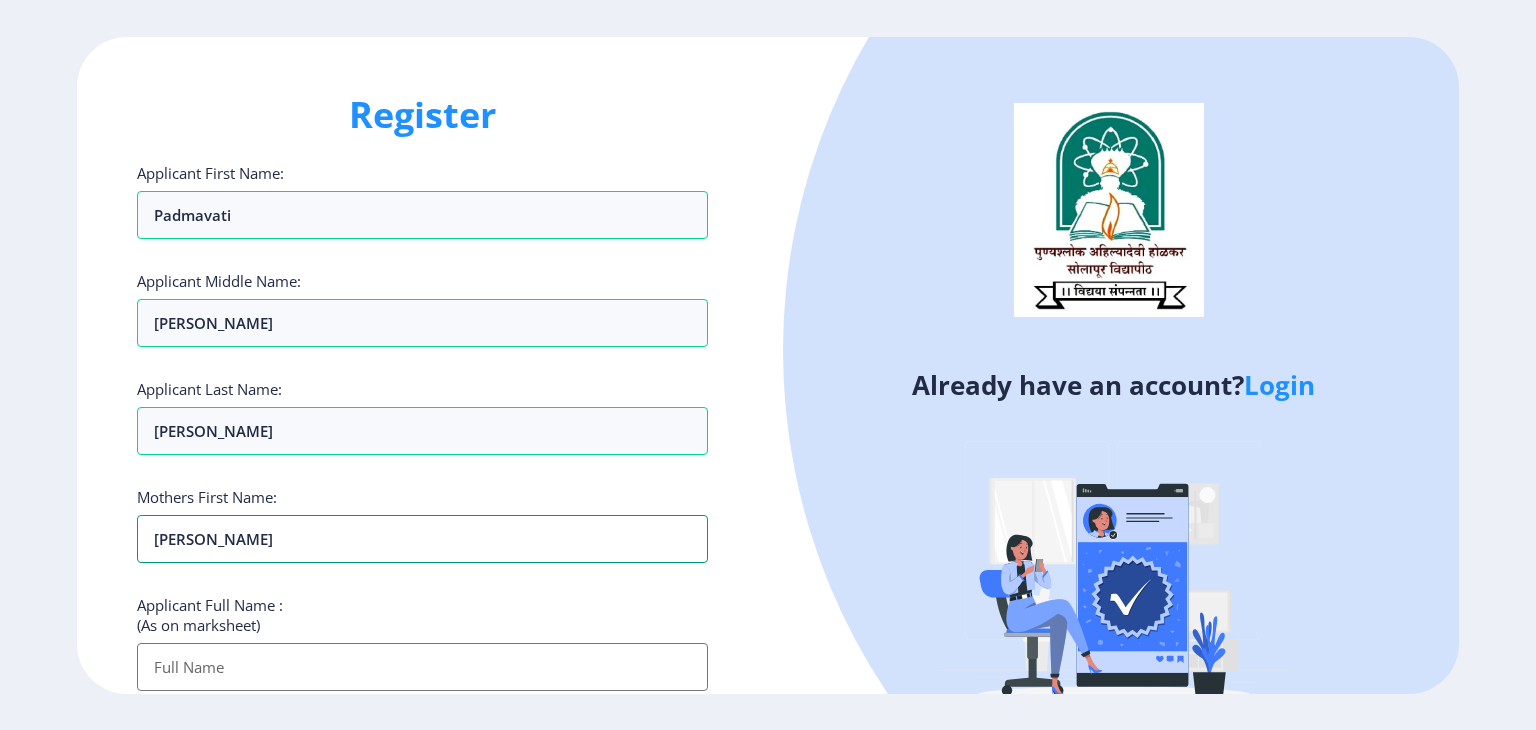 type on "Sunanda" 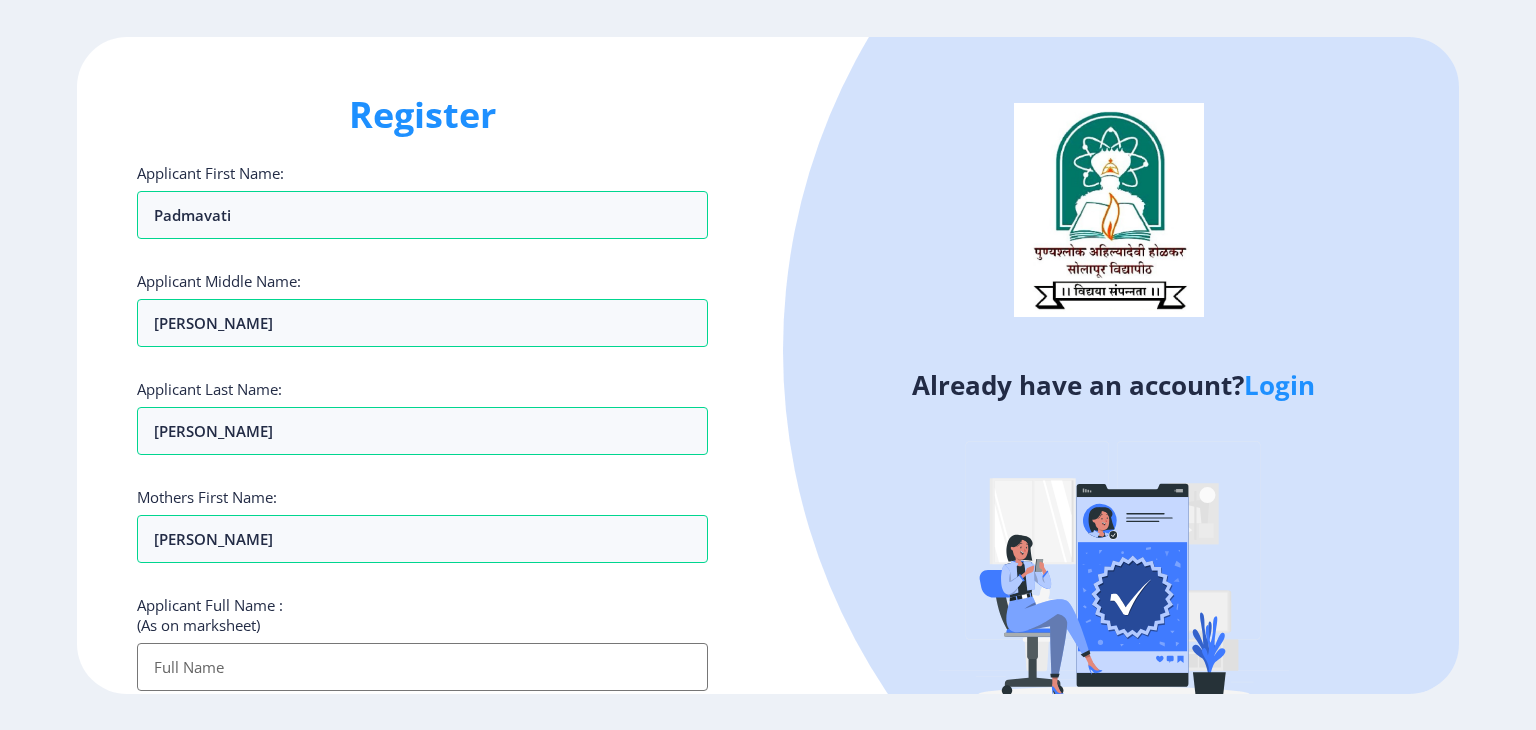 click on "Applicant First Name:" at bounding box center [422, 667] 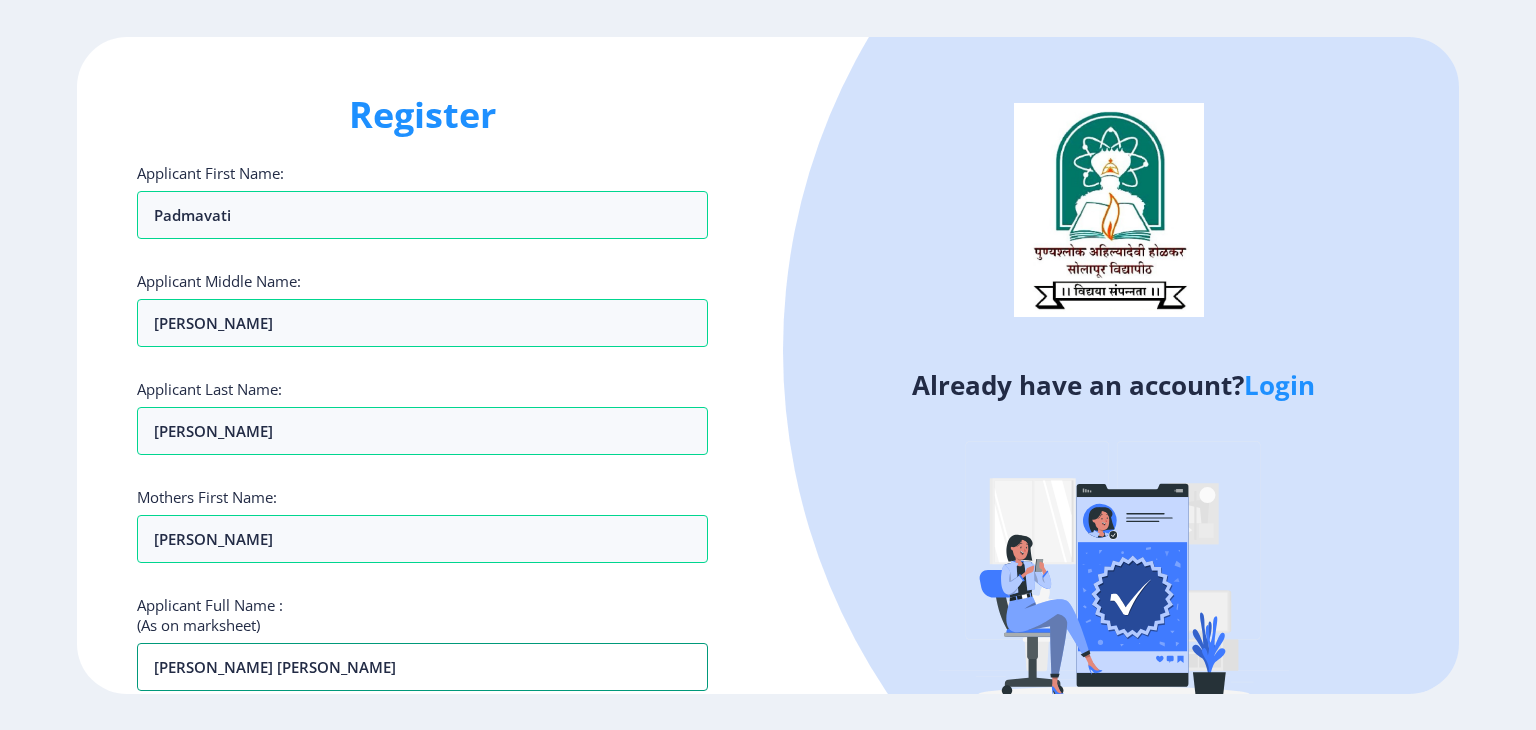 type on "UMBARJE PADMAVATI SIDRAM" 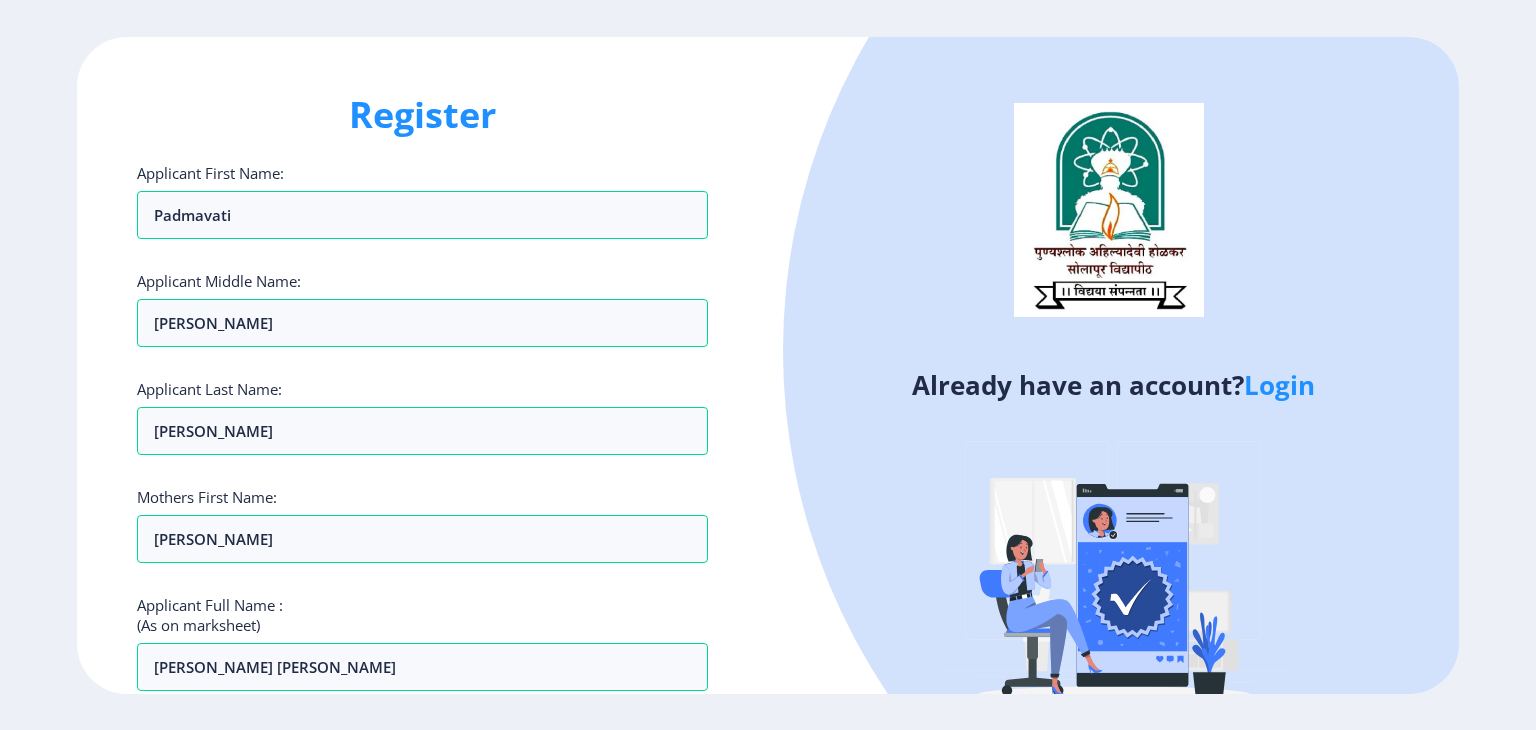 drag, startPoint x: 1534, startPoint y: 415, endPoint x: 1516, endPoint y: 593, distance: 178.90779 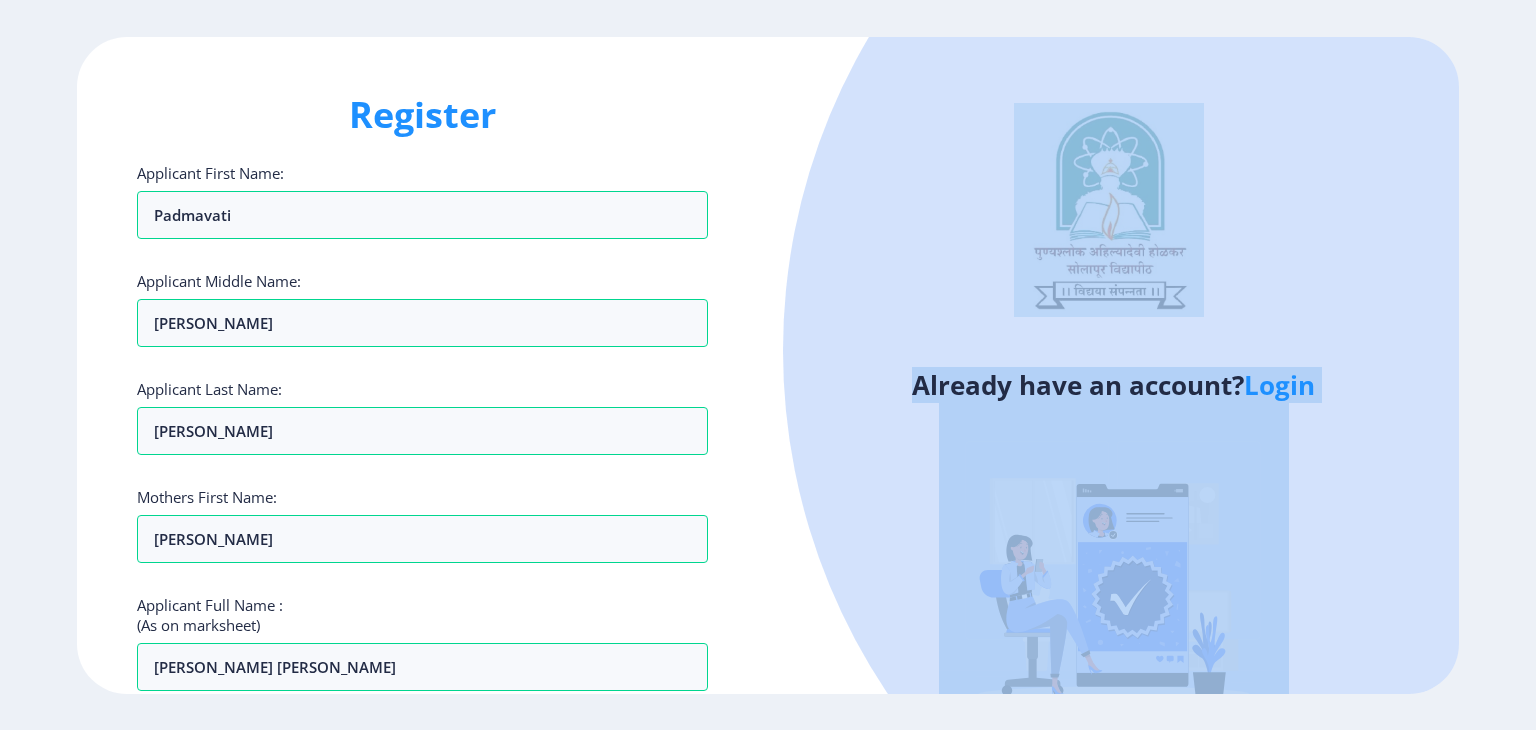 drag, startPoint x: 1535, startPoint y: 189, endPoint x: 1534, endPoint y: 593, distance: 404.00125 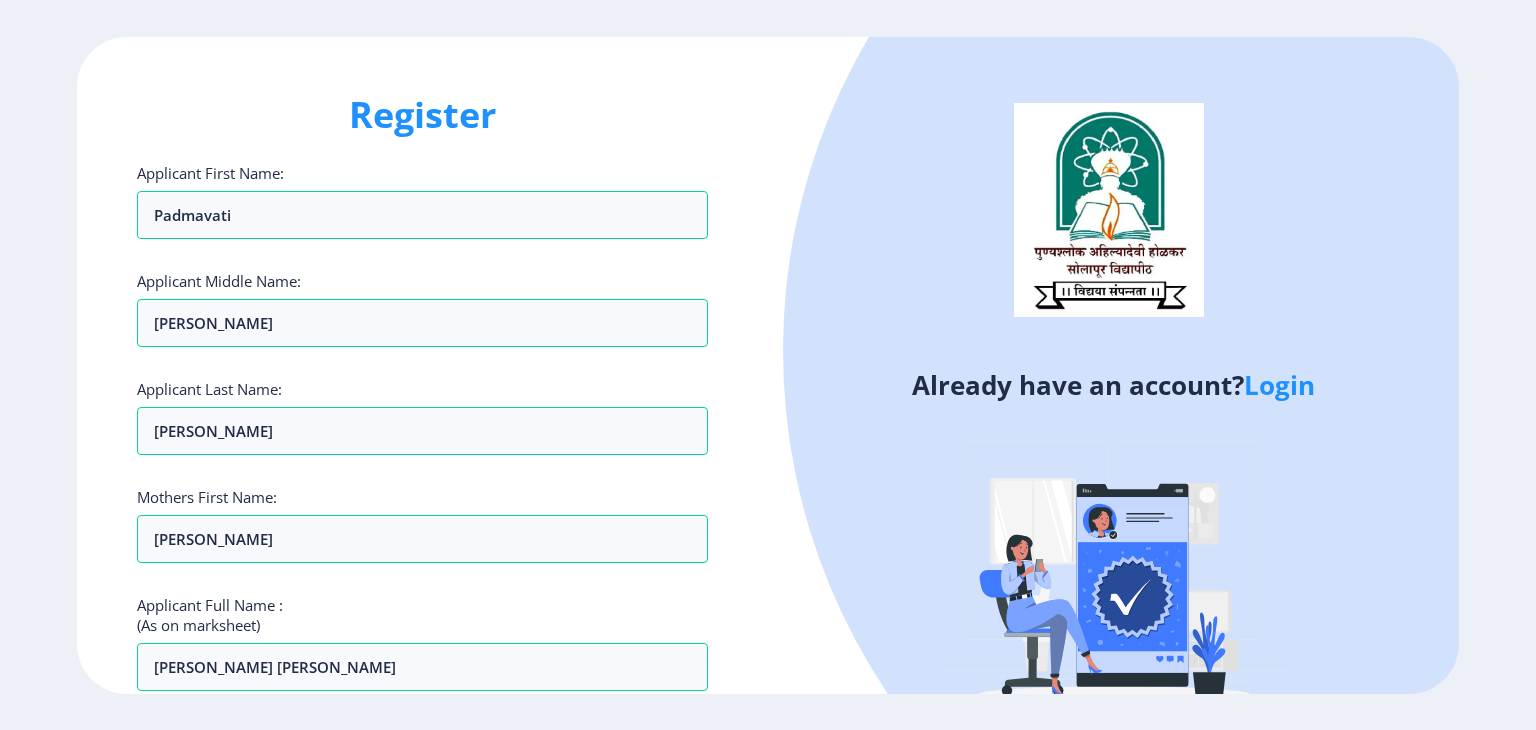 click 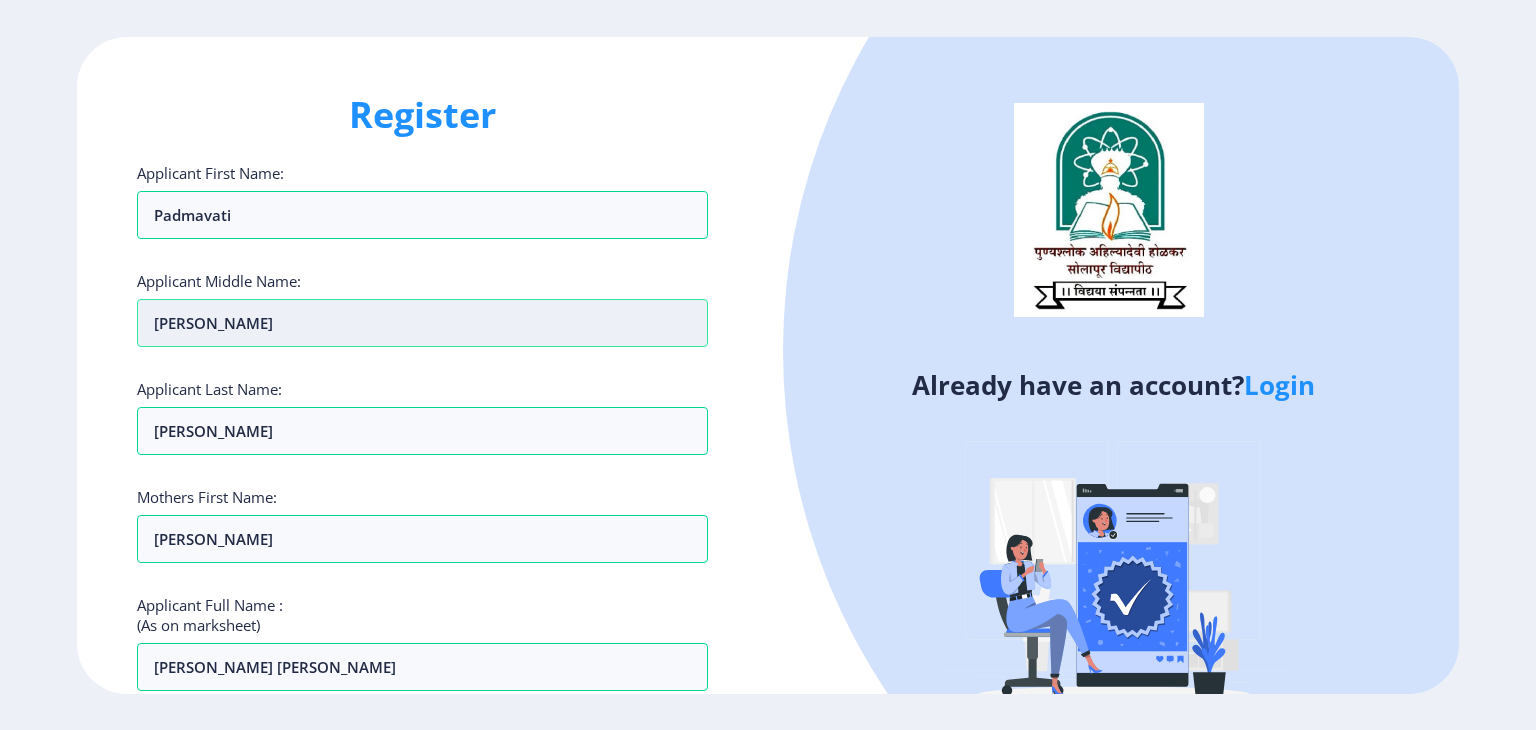 click on "sidram" at bounding box center (422, 323) 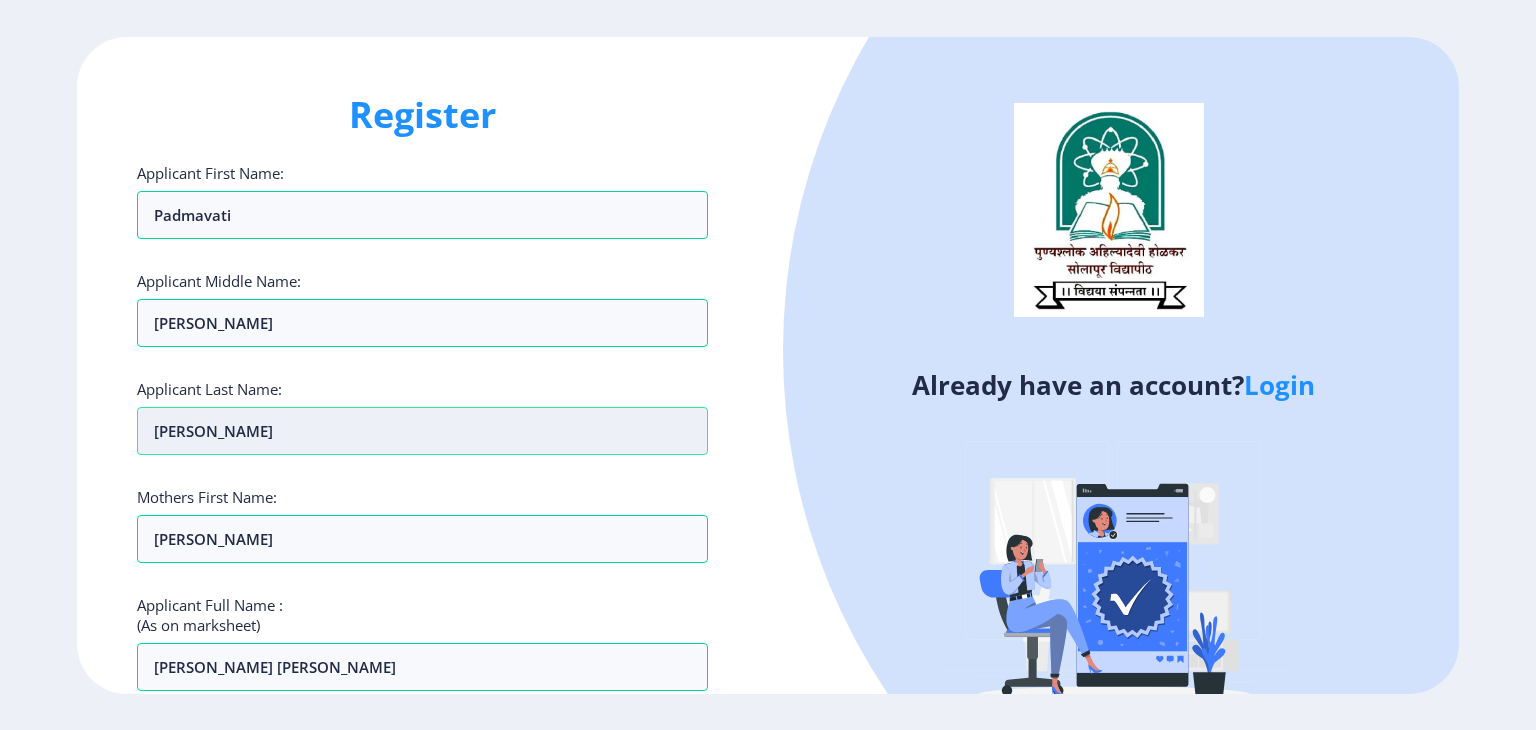 click on "Umbarje" at bounding box center [422, 431] 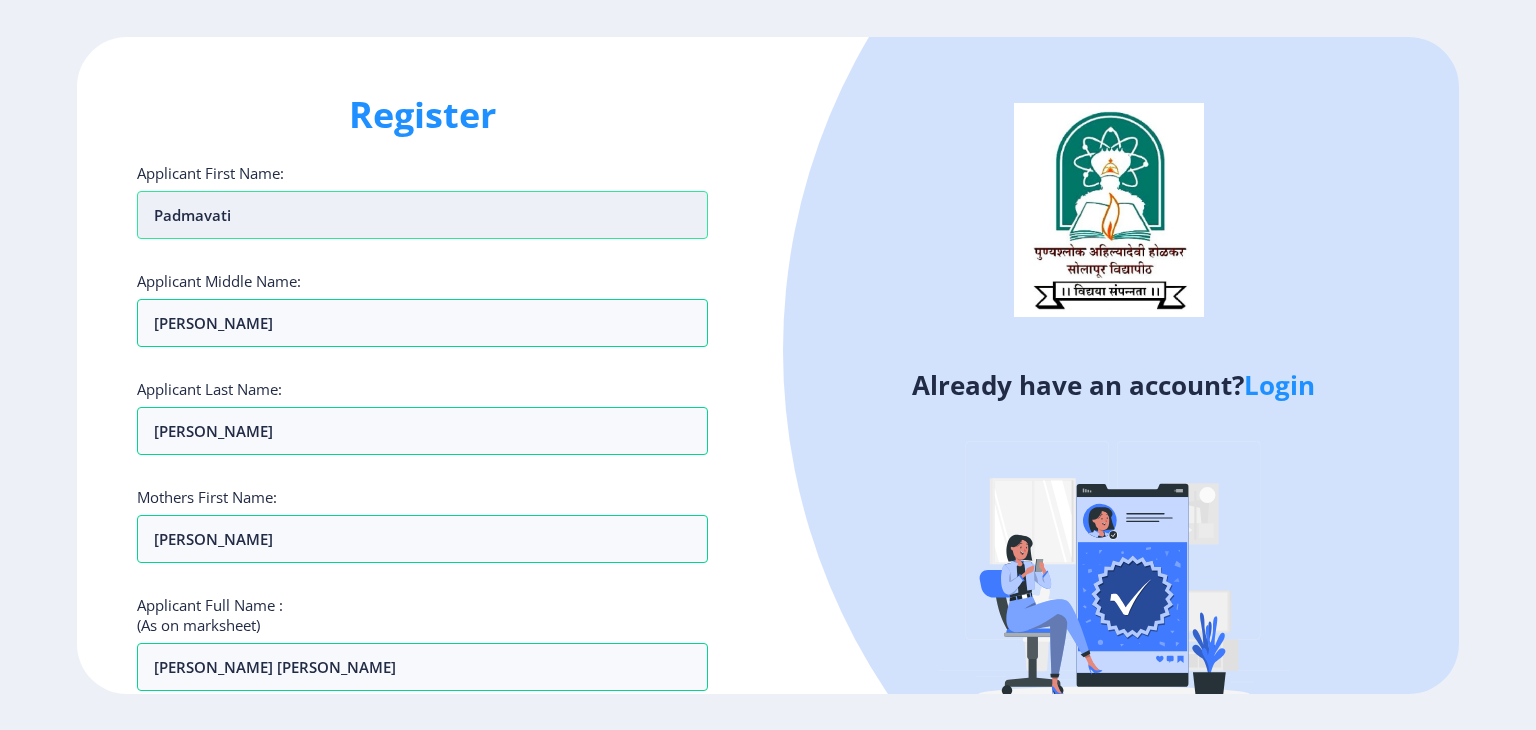 click on "padmavati" at bounding box center (422, 215) 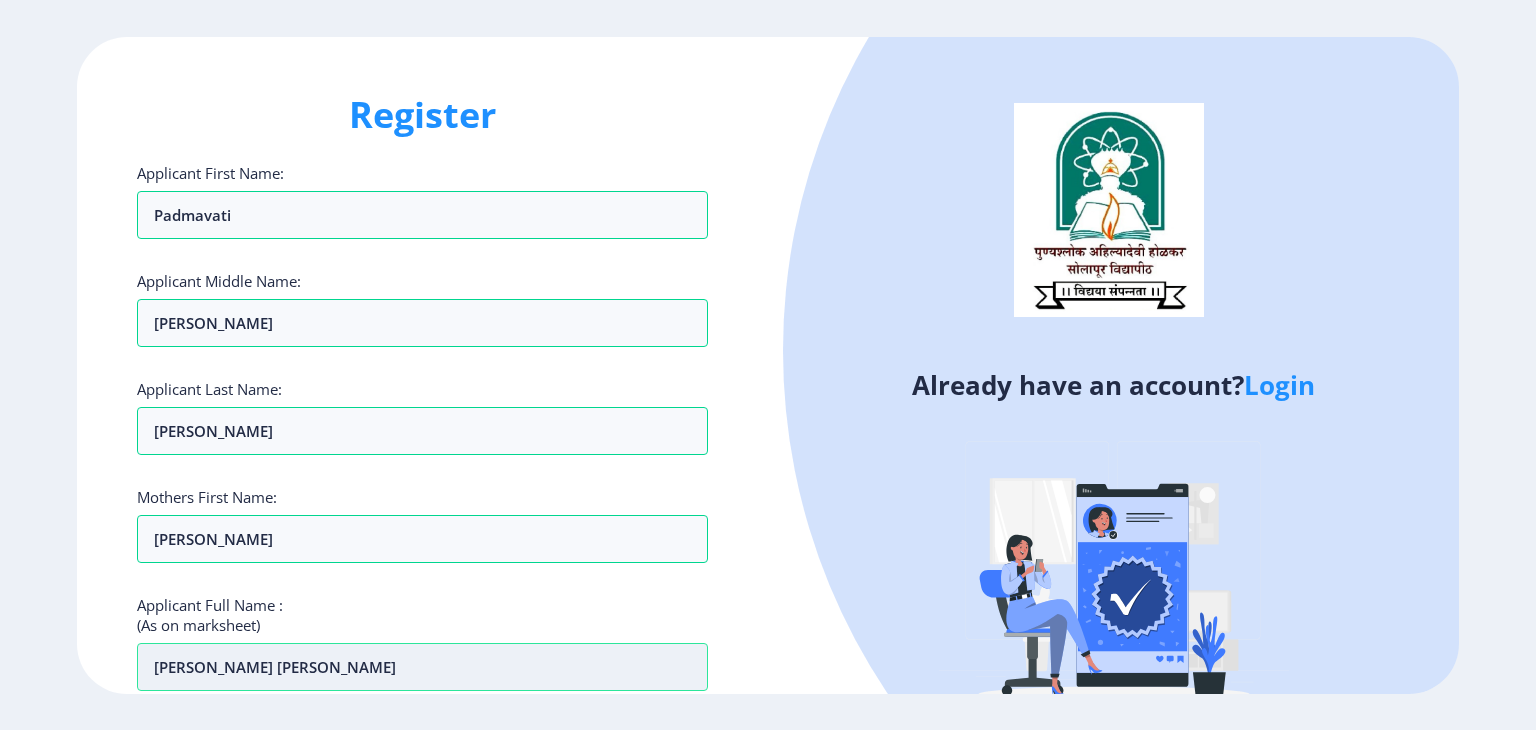 click on "UMBARJE PADMAVATI SIDRAM" at bounding box center [422, 667] 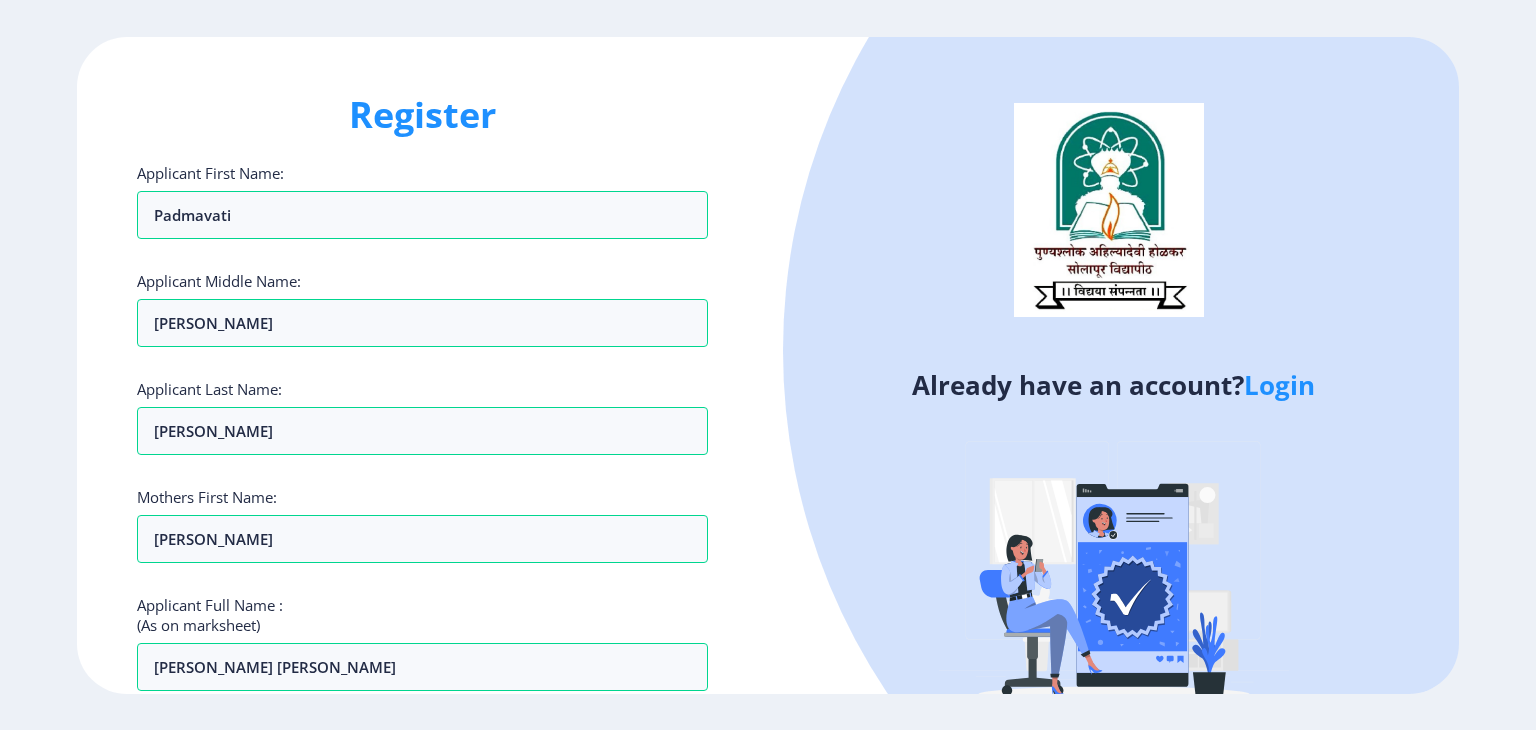 click on "Register Applicant First Name: padmavati Applicant Middle Name: sidram Applicant Last Name: Umbarje Mothers First Name: Sunanda Applicant Full Name : (As on marksheet) UMBARJE PADMAVATI SIDRAM Aadhar Number :  Gender: Select Gender Male Female Other  Country Code and Mobile number  *  +91 India (भारत) +91 Afghanistan (‫افغانستان‬‎) +93 Albania (Shqipëri) +355 Algeria (‫الجزائر‬‎) +213 American Samoa +1 Andorra +376 Angola +244 Anguilla +1 Antigua and Barbuda +1 Argentina +54 Armenia (Հայաստան) +374 Aruba +297 Australia +61 Austria (Österreich) +43 Azerbaijan (Azərbaycan) +994 Bahamas +1 Bahrain (‫البحرين‬‎) +973 Bangladesh (বাংলাদেশ) +880 Barbados +1 Belarus (Беларусь) +375 Belgium (België) +32 Belize +501 Benin (Bénin) +229 Bermuda +1 Bhutan (འབྲུག) +975 Bolivia +591 Bosnia and Herzegovina (Босна и Херцеговина) +387 Botswana +267 Brazil (Brasil) +55 British Indian Ocean Territory +246 +1 Brunei +1" 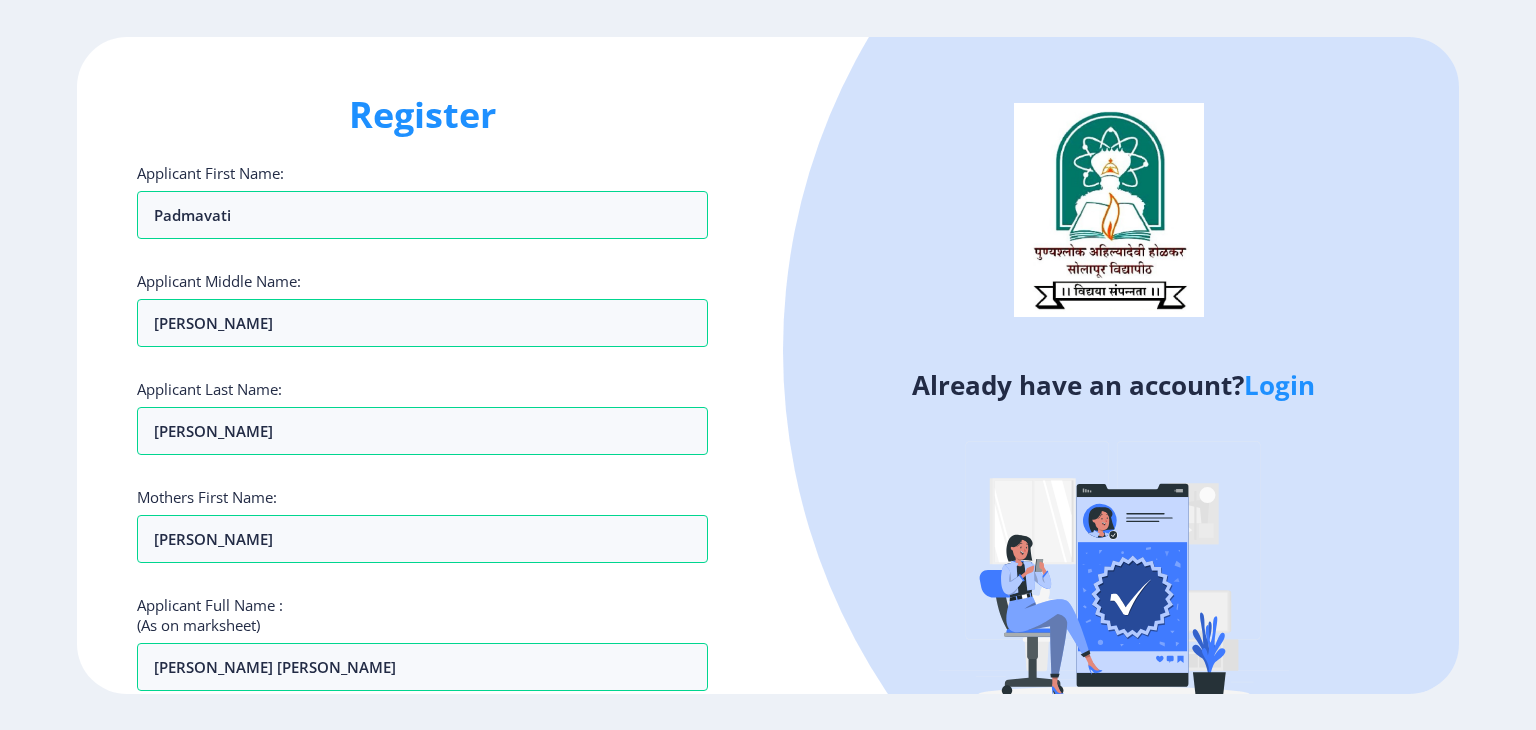 click on "Register Applicant First Name: padmavati Applicant Middle Name: sidram Applicant Last Name: Umbarje Mothers First Name: Sunanda Applicant Full Name : (As on marksheet) UMBARJE PADMAVATI SIDRAM Aadhar Number :  Gender: Select Gender Male Female Other  Country Code and Mobile number  *  +91 India (भारत) +91 Afghanistan (‫افغانستان‬‎) +93 Albania (Shqipëri) +355 Algeria (‫الجزائر‬‎) +213 American Samoa +1 Andorra +376 Angola +244 Anguilla +1 Antigua and Barbuda +1 Argentina +54 Armenia (Հայաստան) +374 Aruba +297 Australia +61 Austria (Österreich) +43 Azerbaijan (Azərbaycan) +994 Bahamas +1 Bahrain (‫البحرين‬‎) +973 Bangladesh (বাংলাদেশ) +880 Barbados +1 Belarus (Беларусь) +375 Belgium (België) +32 Belize +501 Benin (Bénin) +229 Bermuda +1 Bhutan (འབྲུག) +975 Bolivia +591 Bosnia and Herzegovina (Босна и Херцеговина) +387 Botswana +267 Brazil (Brasil) +55 British Indian Ocean Territory +246 +1 Brunei +1" 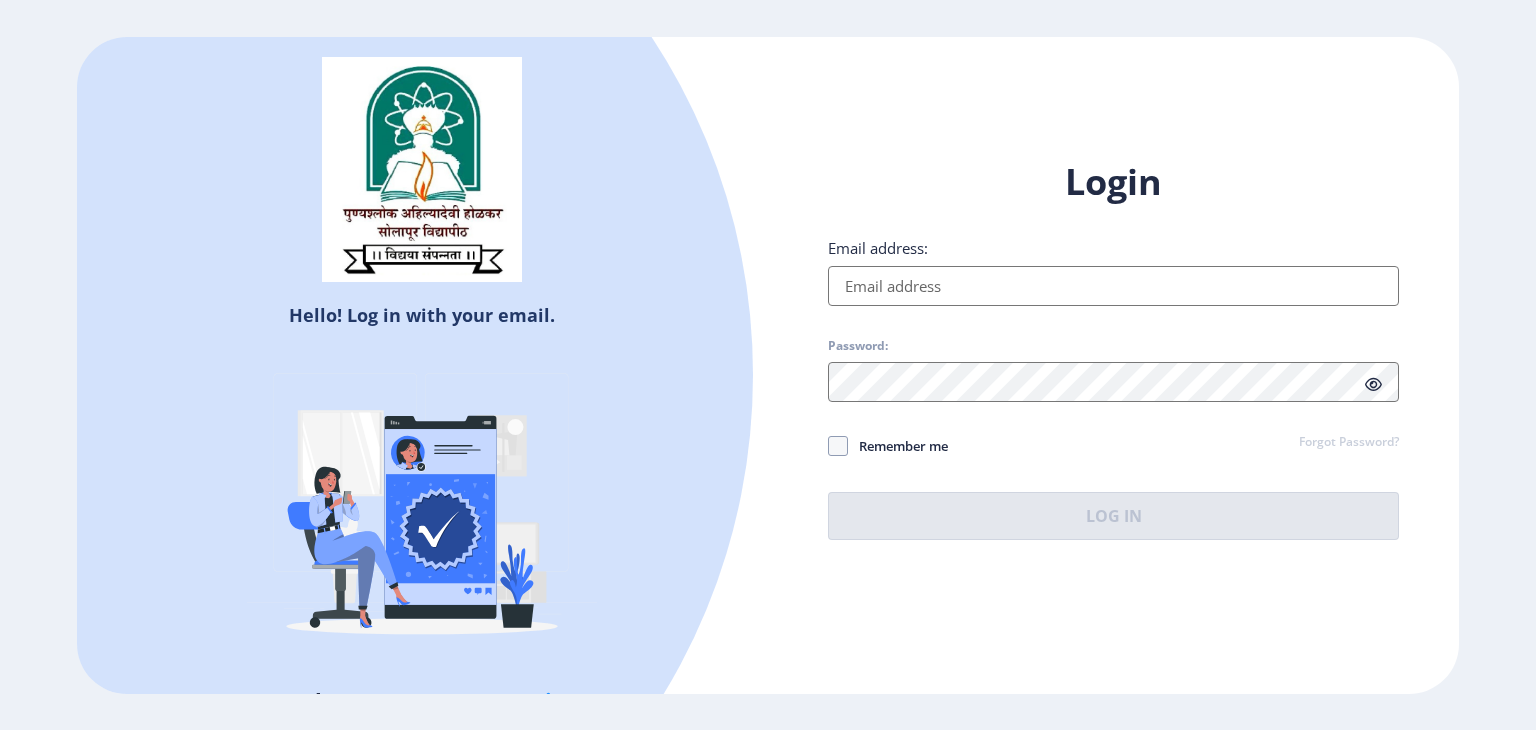 click on "Email address:" at bounding box center [1113, 286] 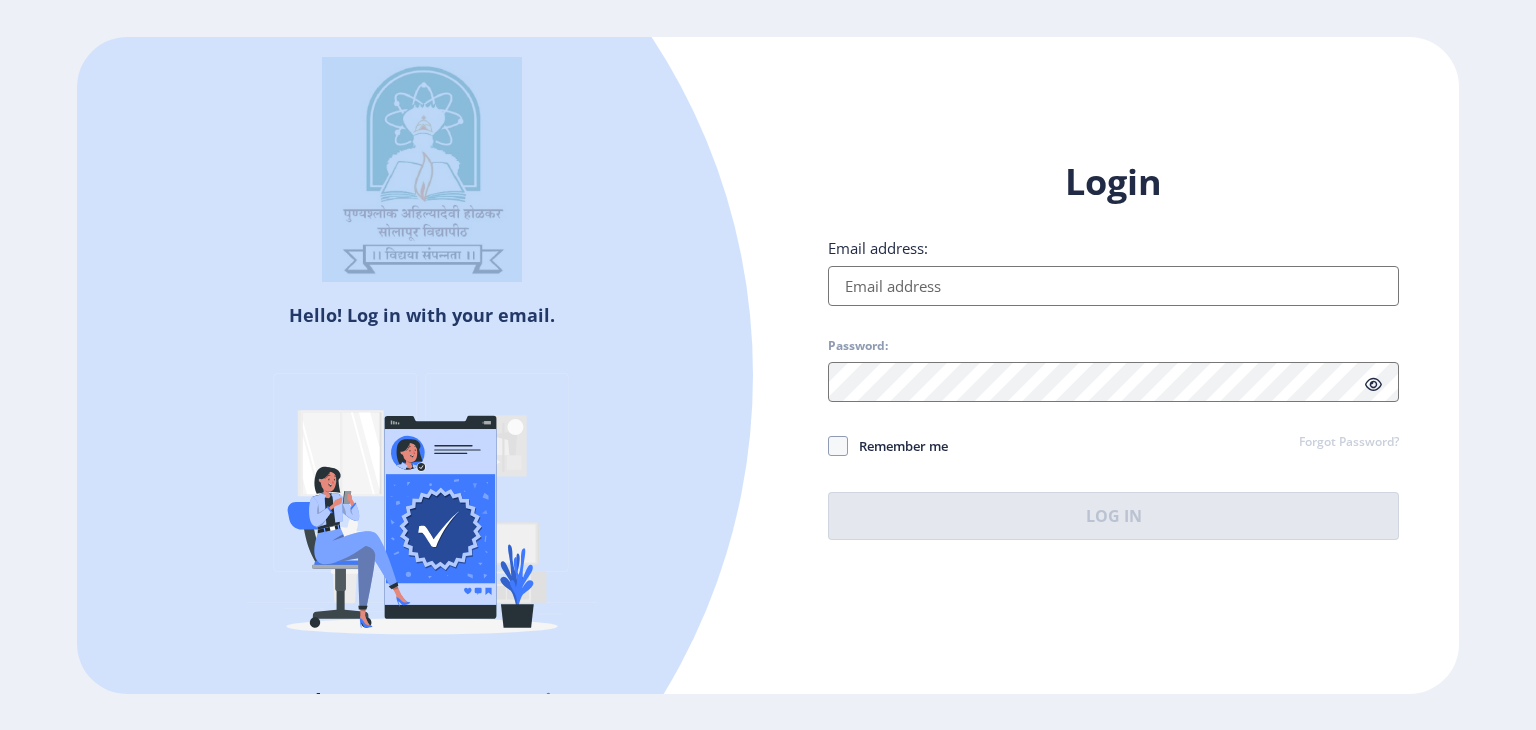 click 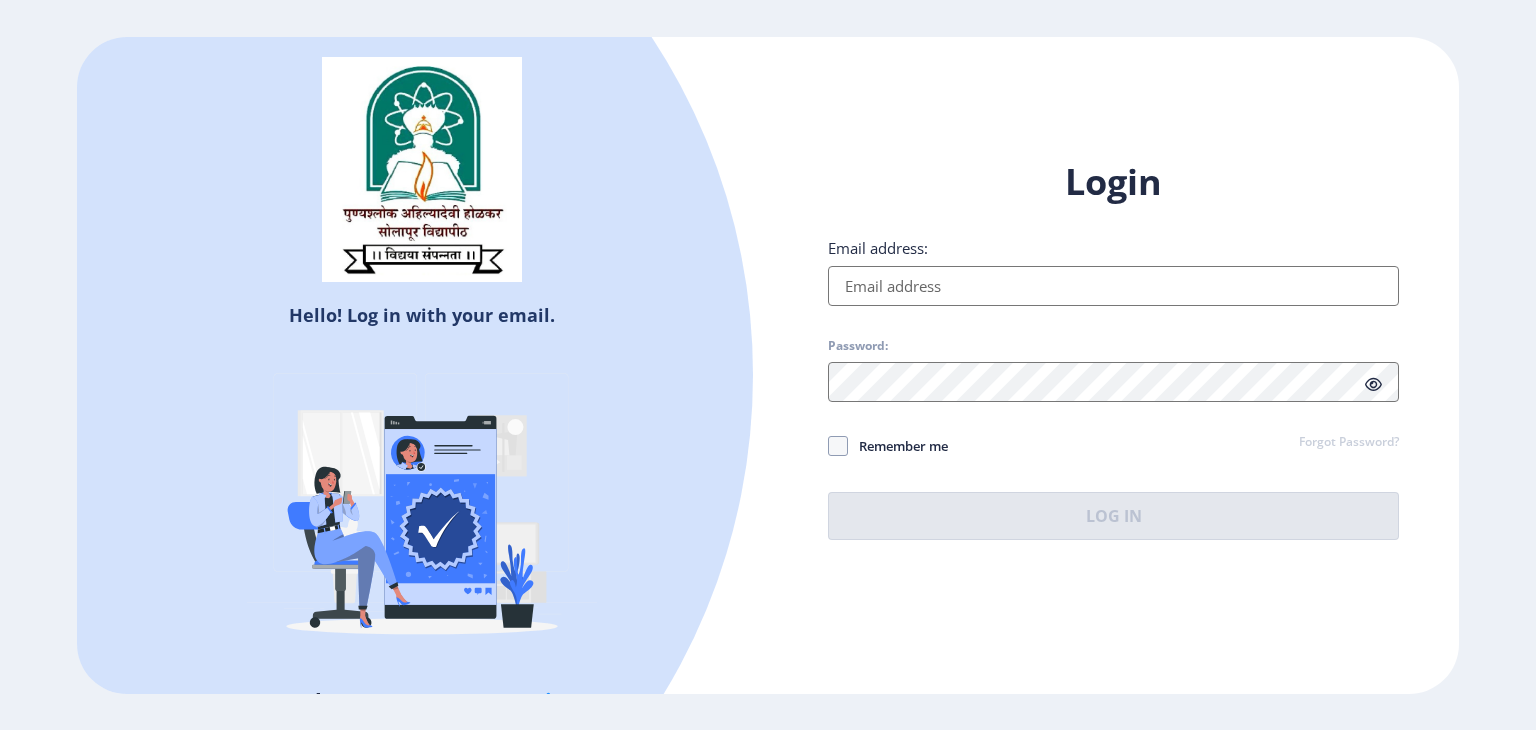 click on "Email address:" at bounding box center [1113, 286] 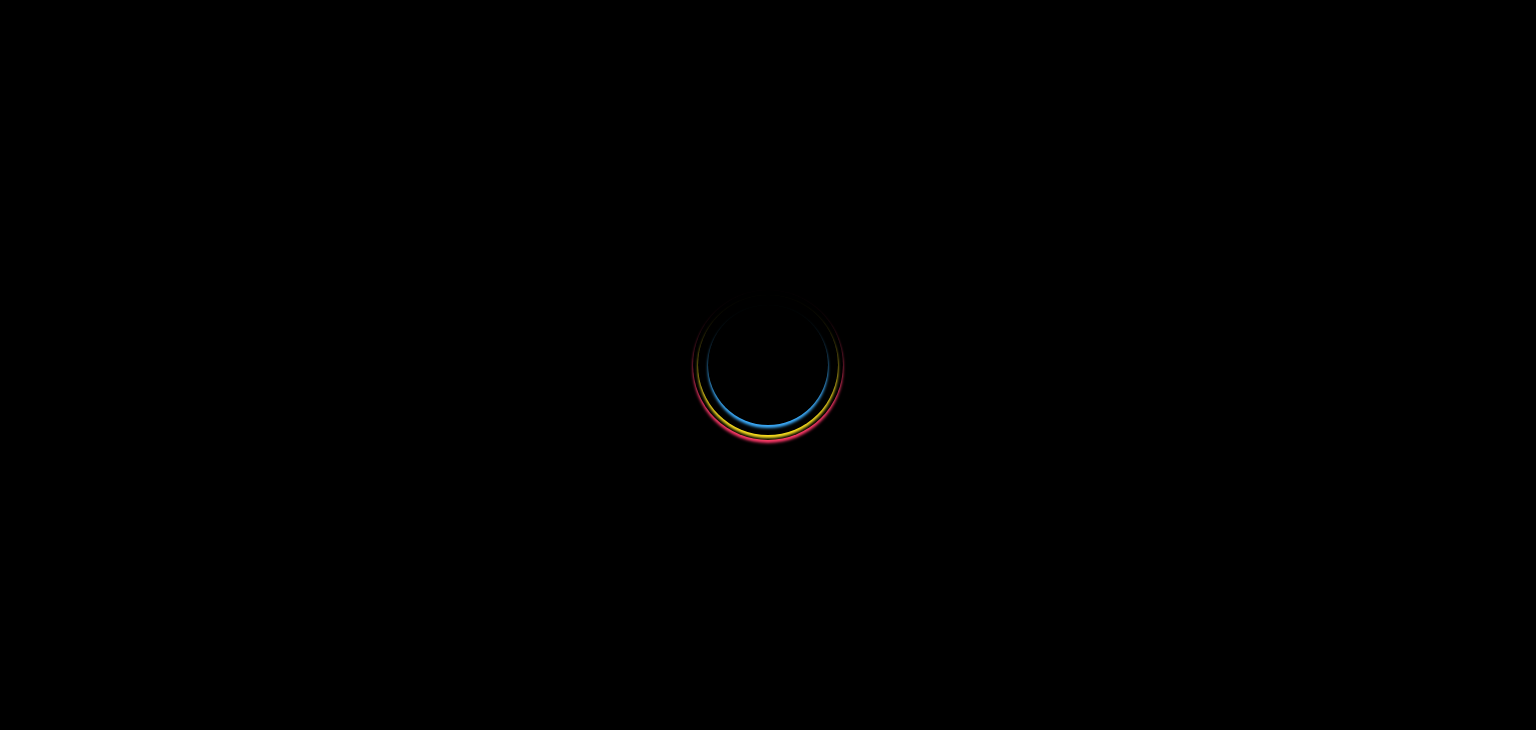 scroll, scrollTop: 0, scrollLeft: 0, axis: both 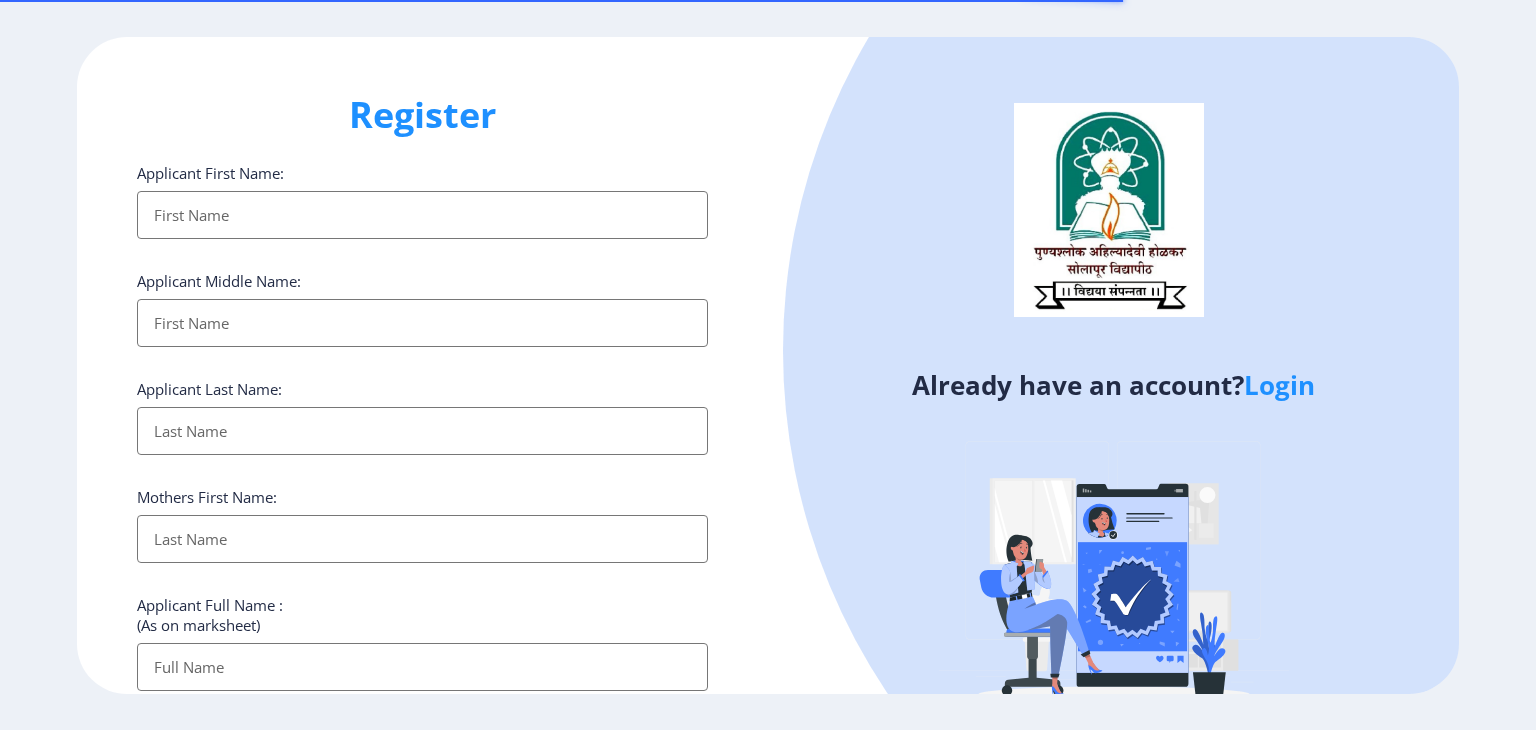 select 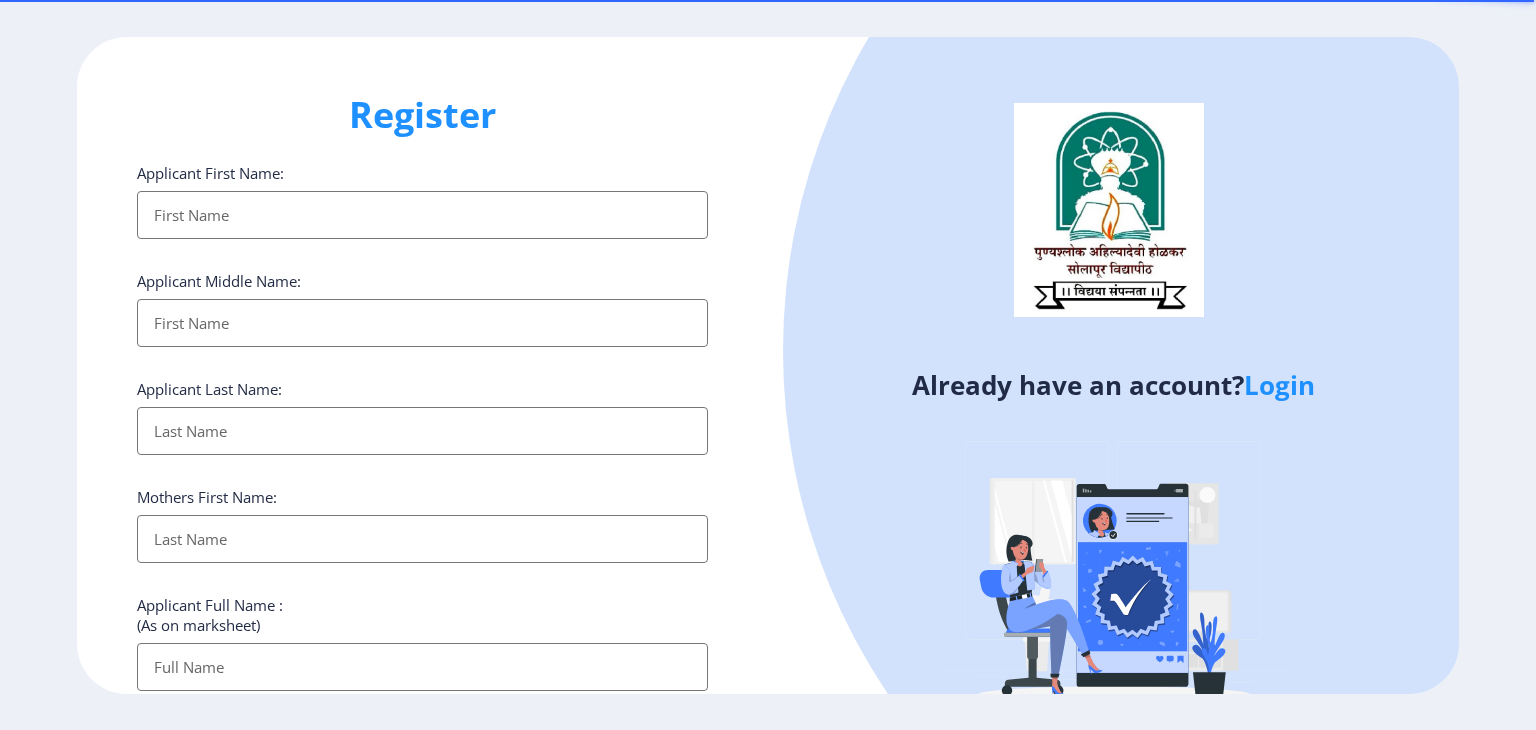 click on "Applicant First Name:" at bounding box center [422, 215] 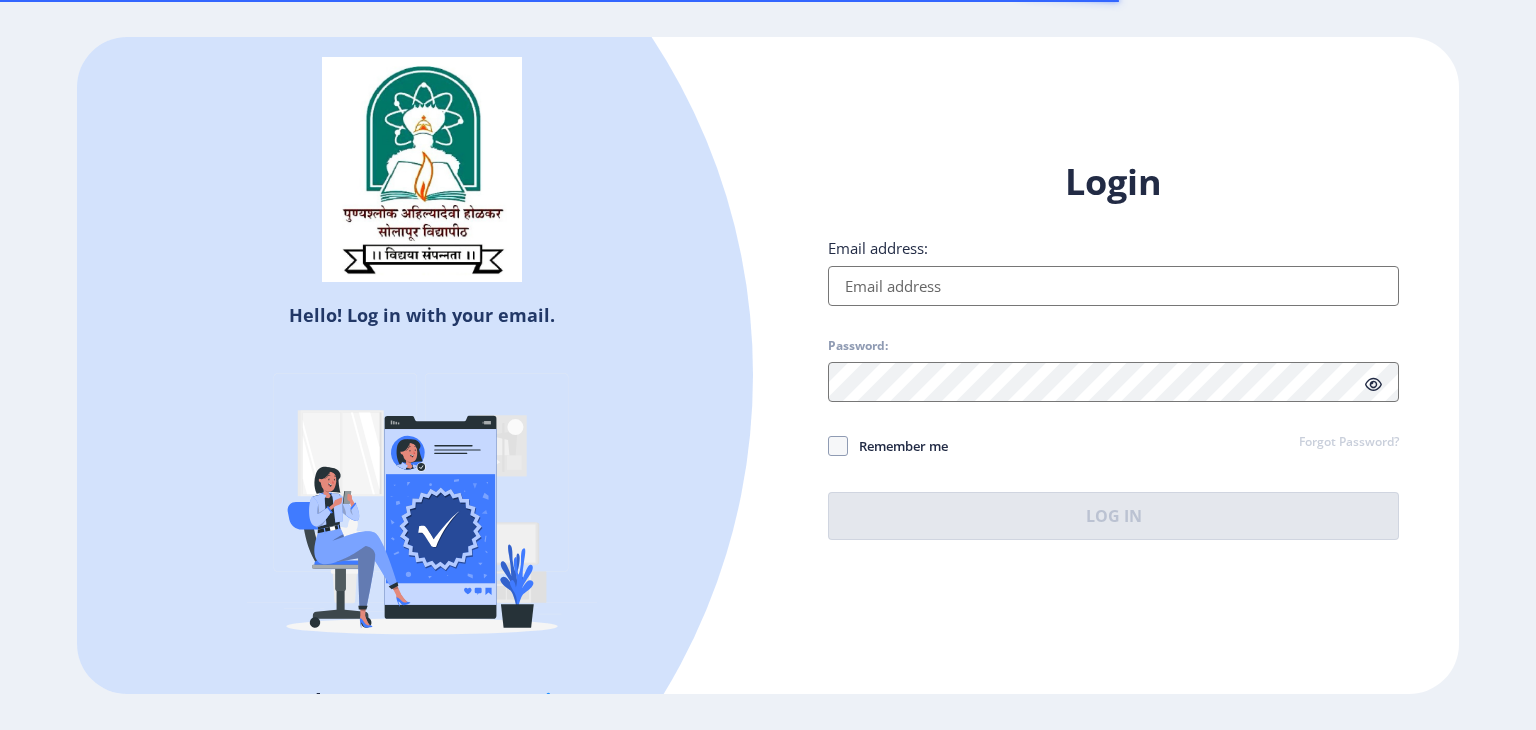 scroll, scrollTop: 0, scrollLeft: 0, axis: both 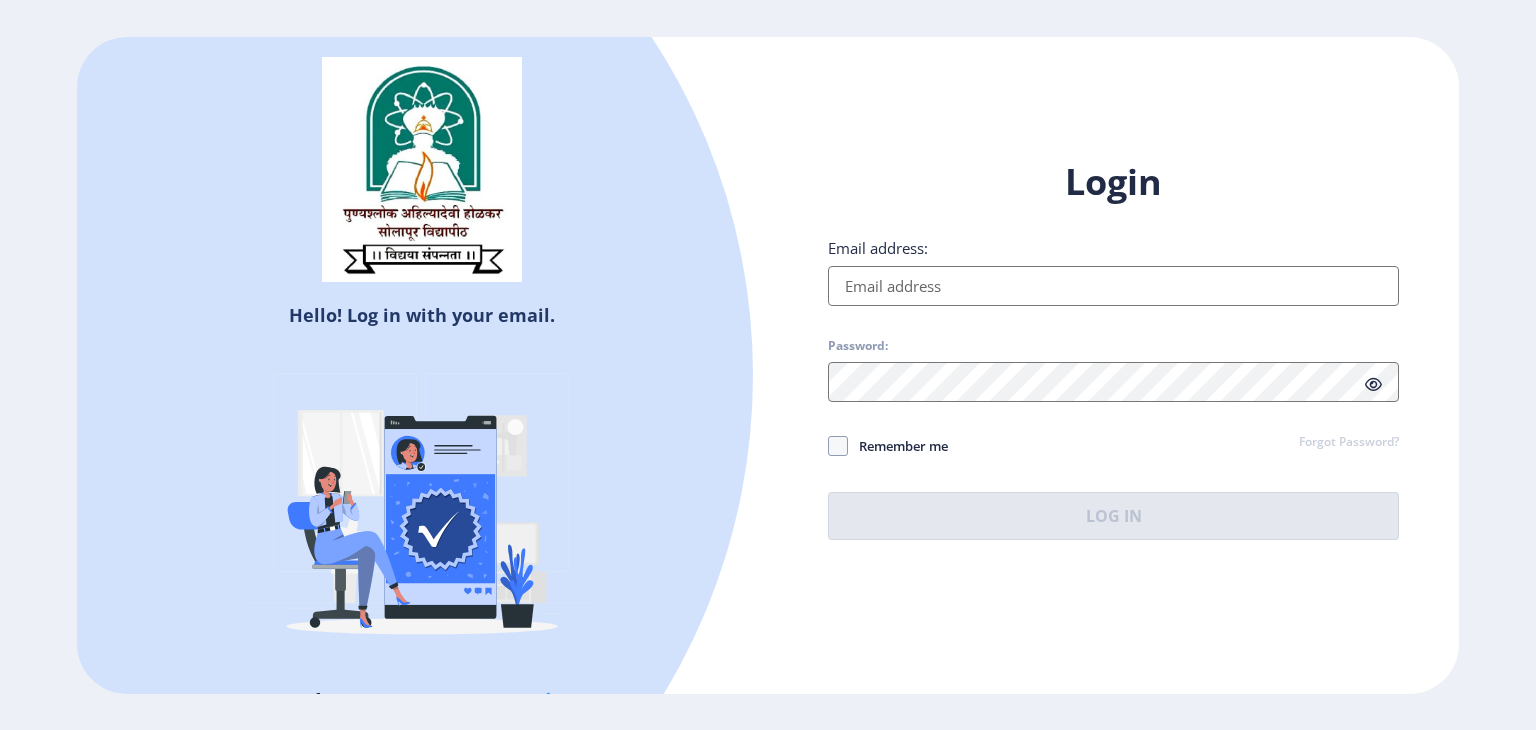 click on "Email address:" at bounding box center [1113, 286] 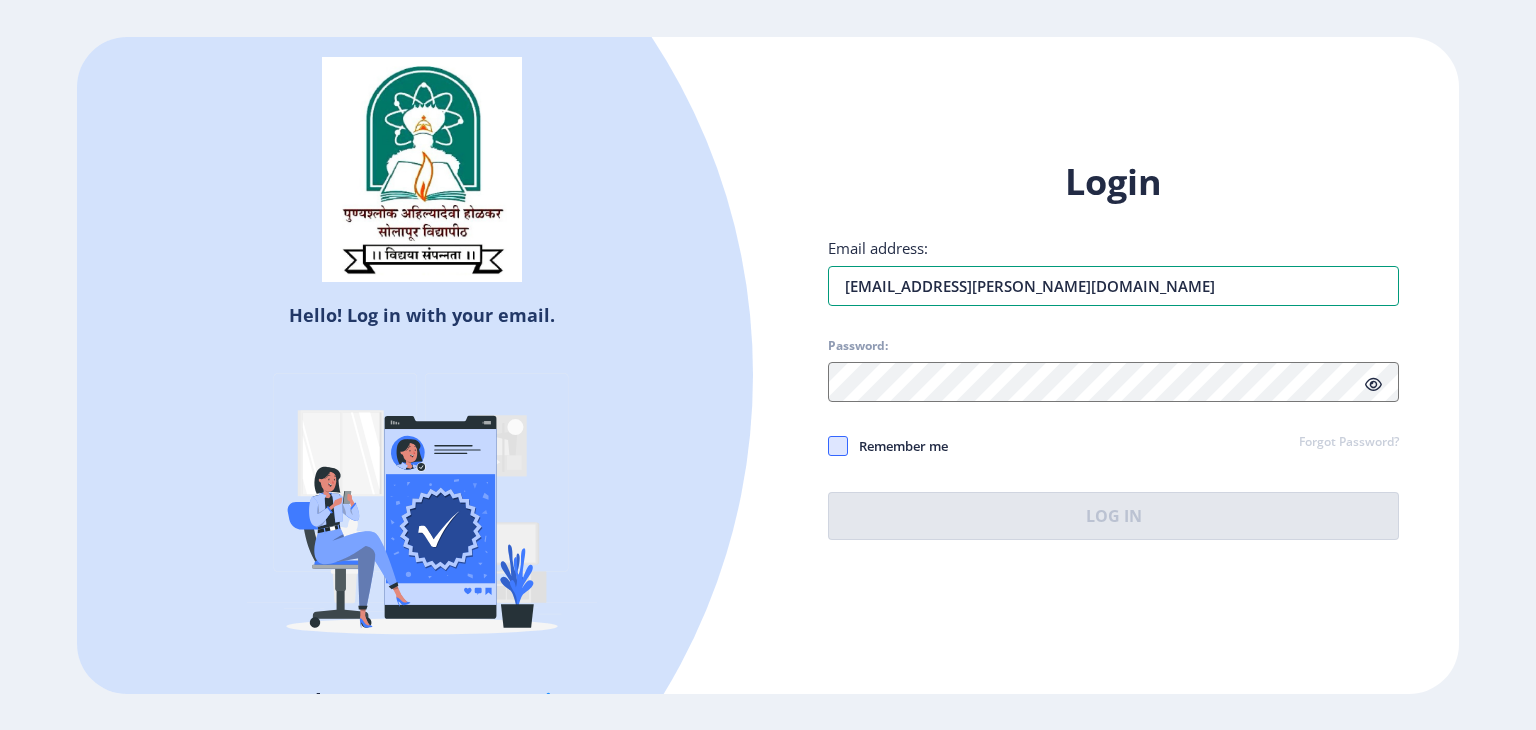 type on "[EMAIL_ADDRESS][PERSON_NAME][DOMAIN_NAME]" 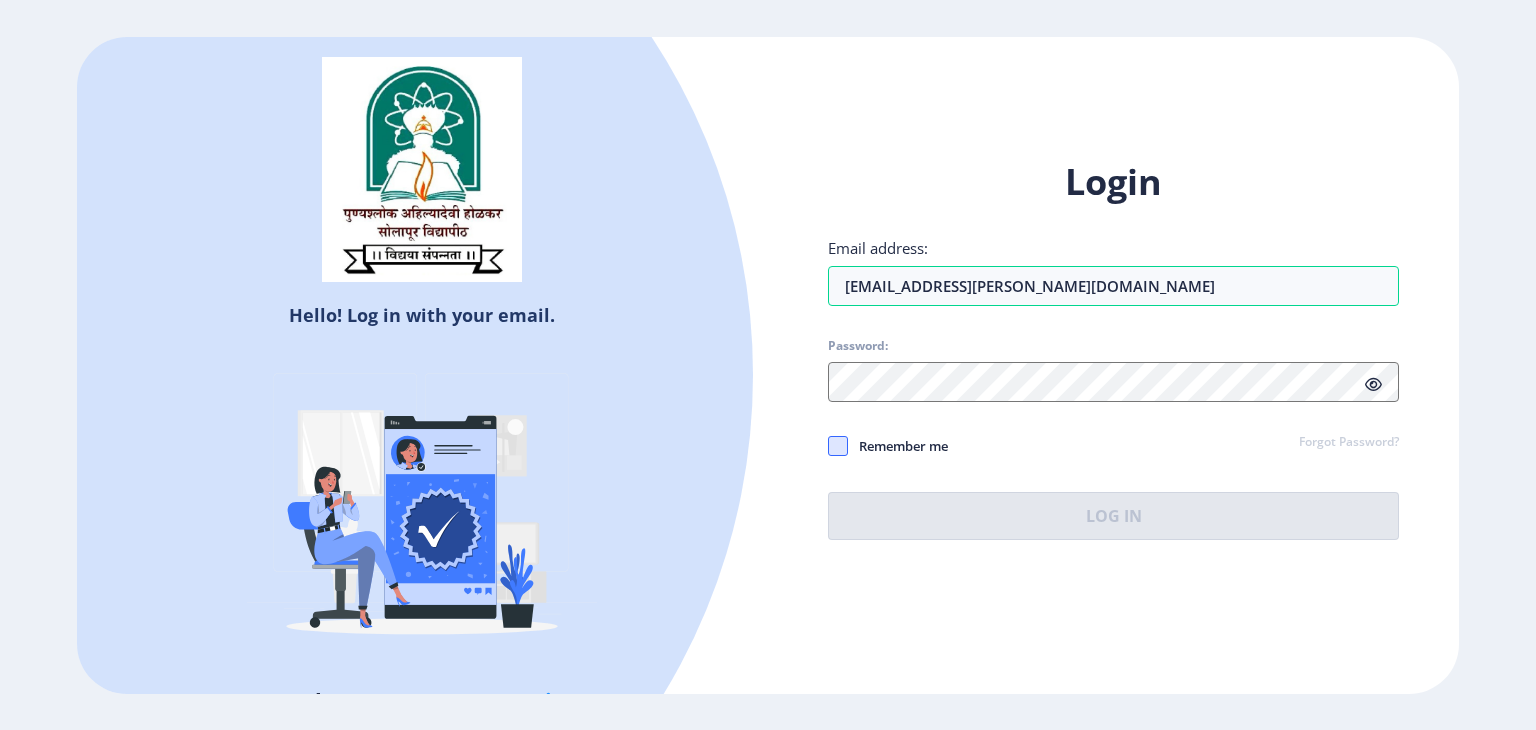 click 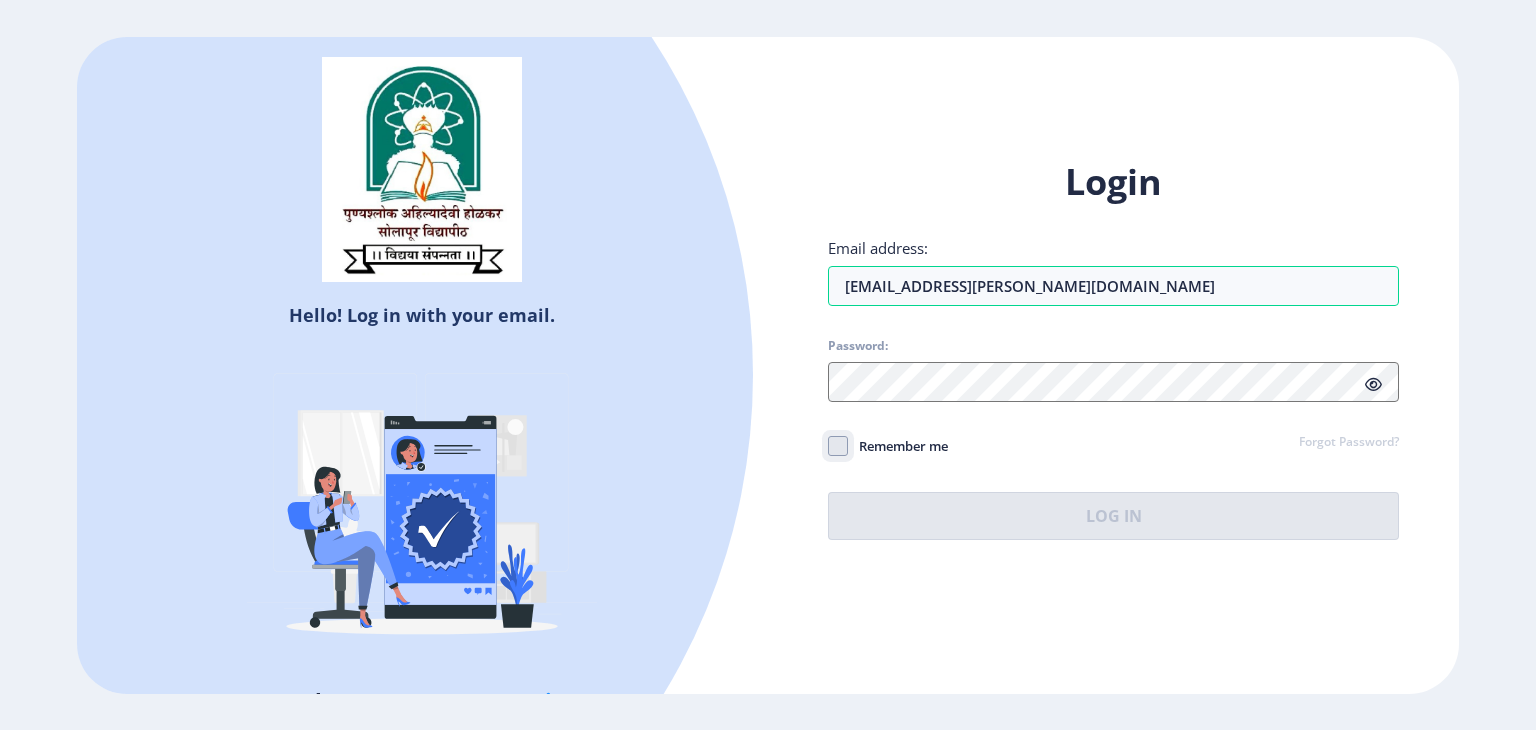 click on "Remember me" 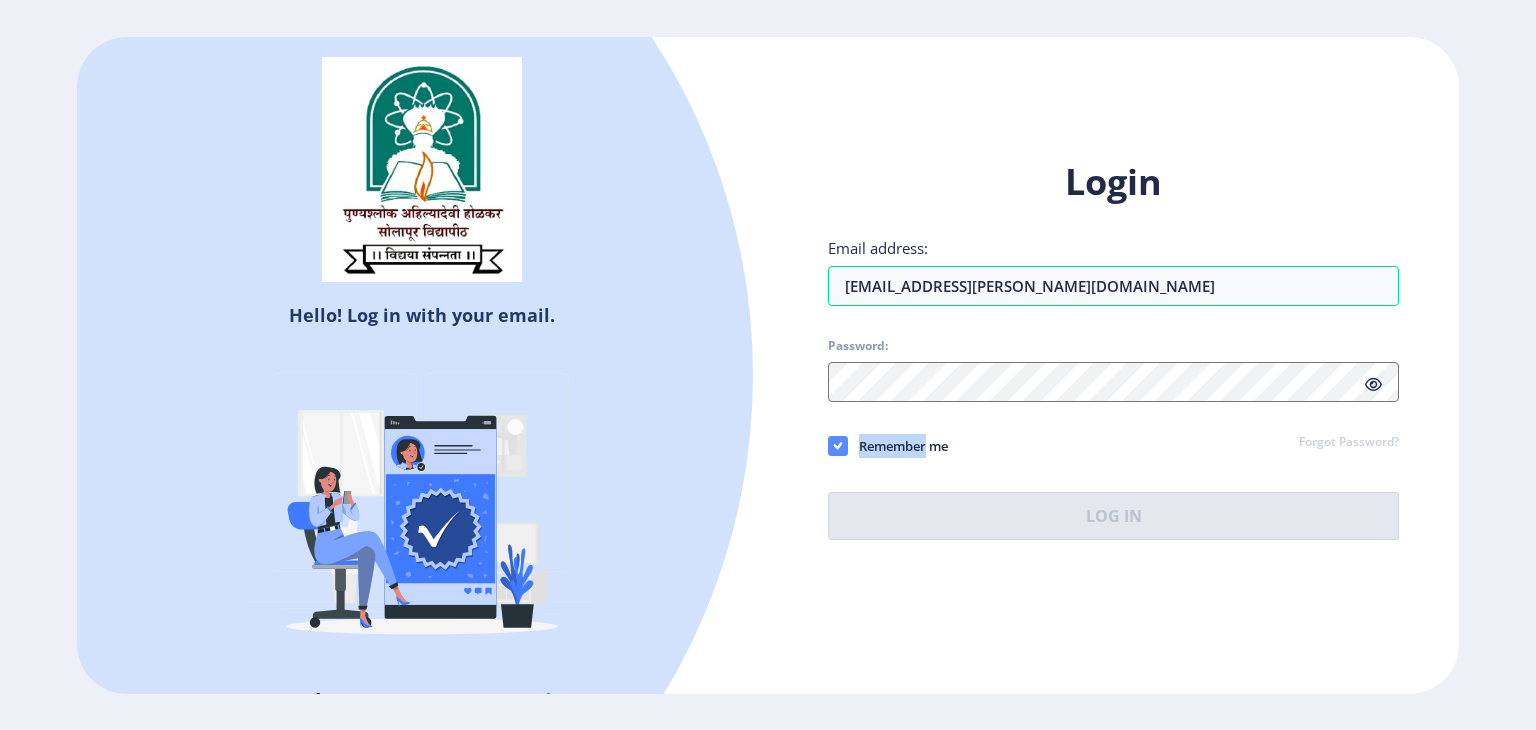 click 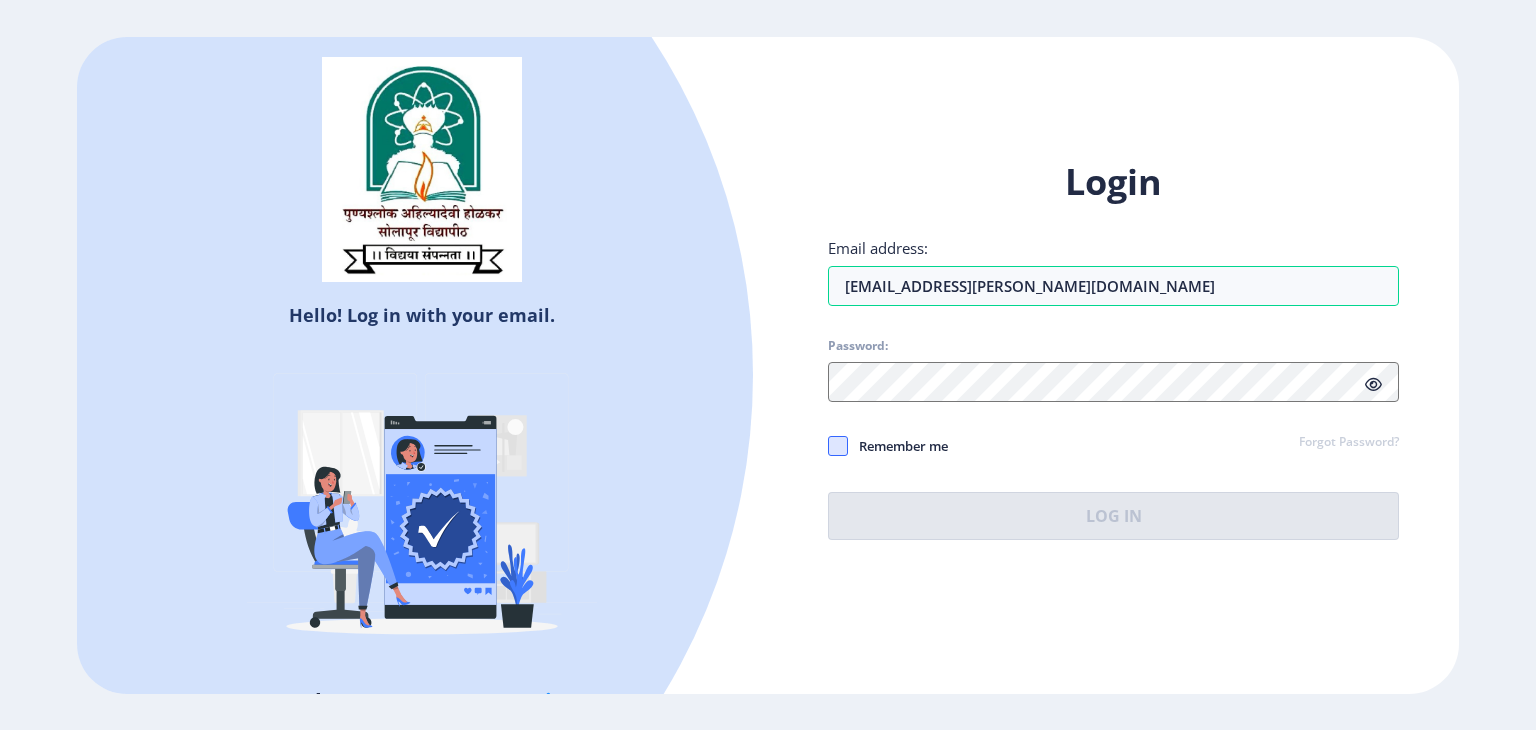 click 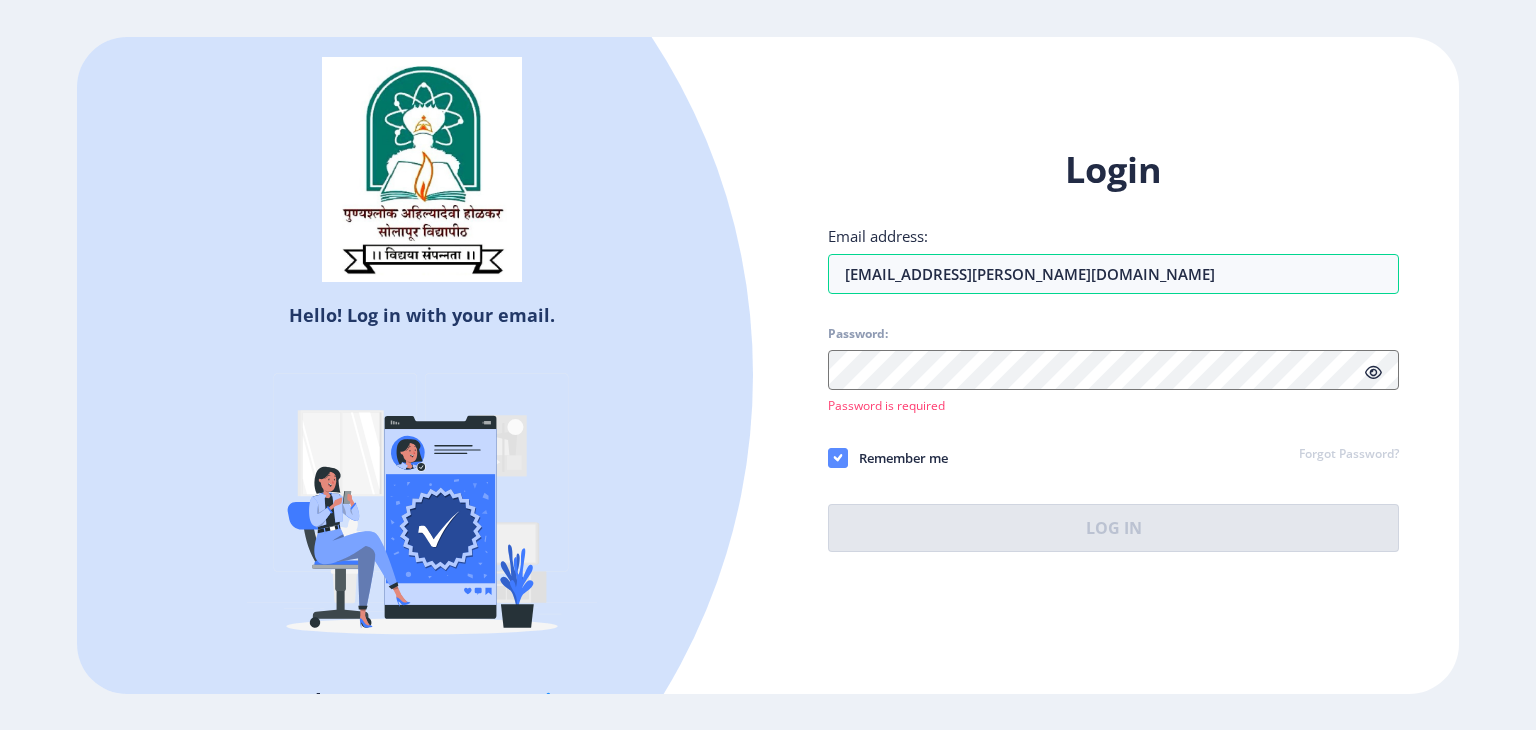 click on "Remember me" 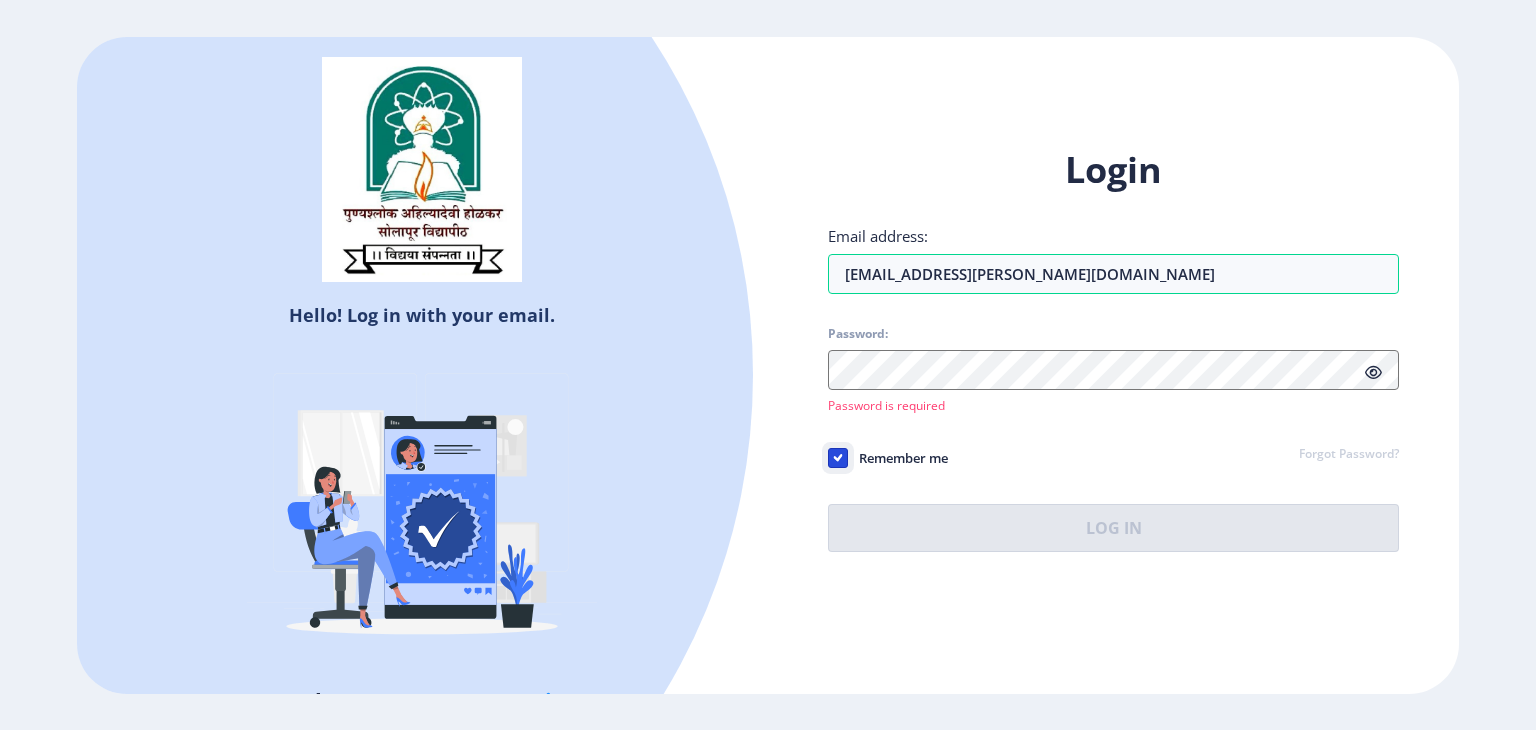 click on "Remember me" 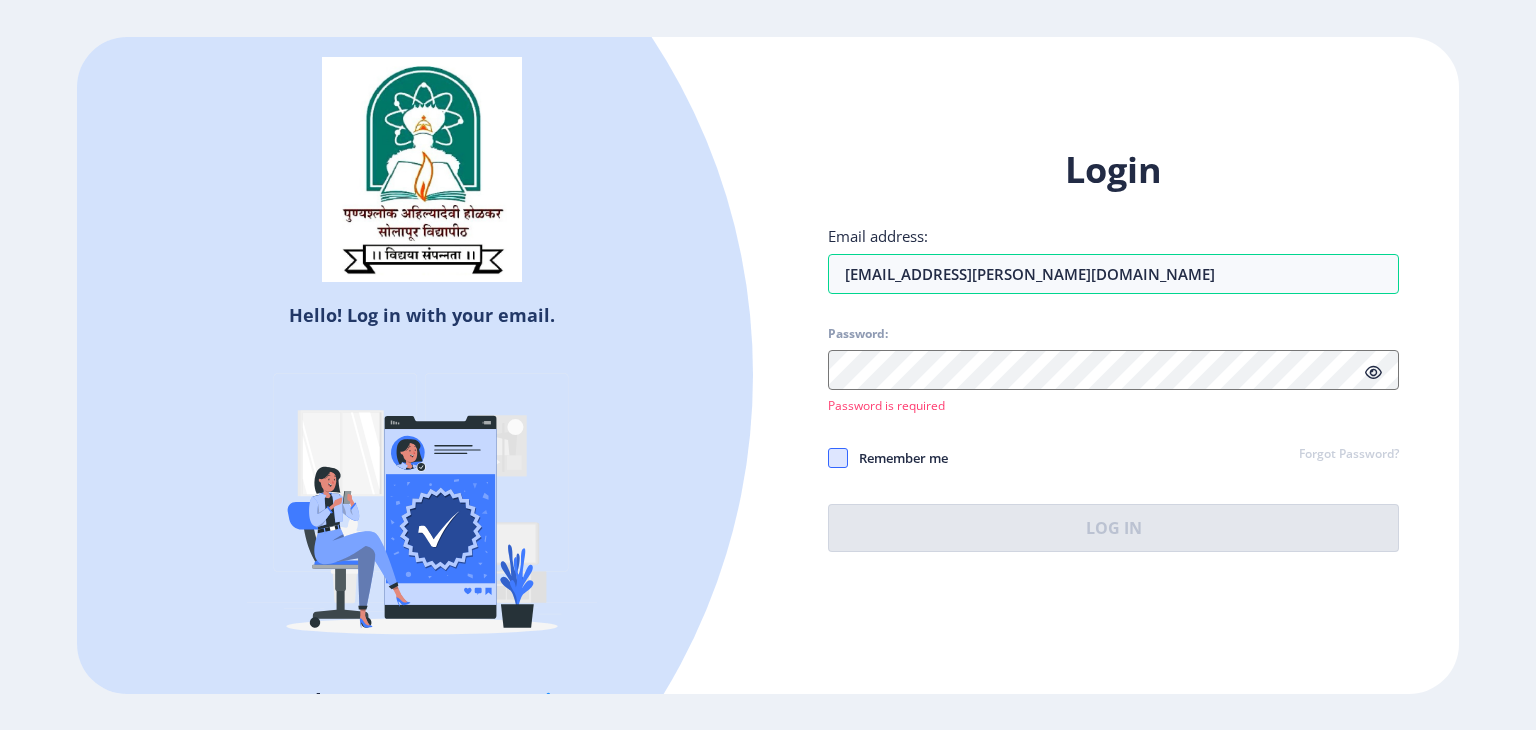 click on "Forgot Password?" 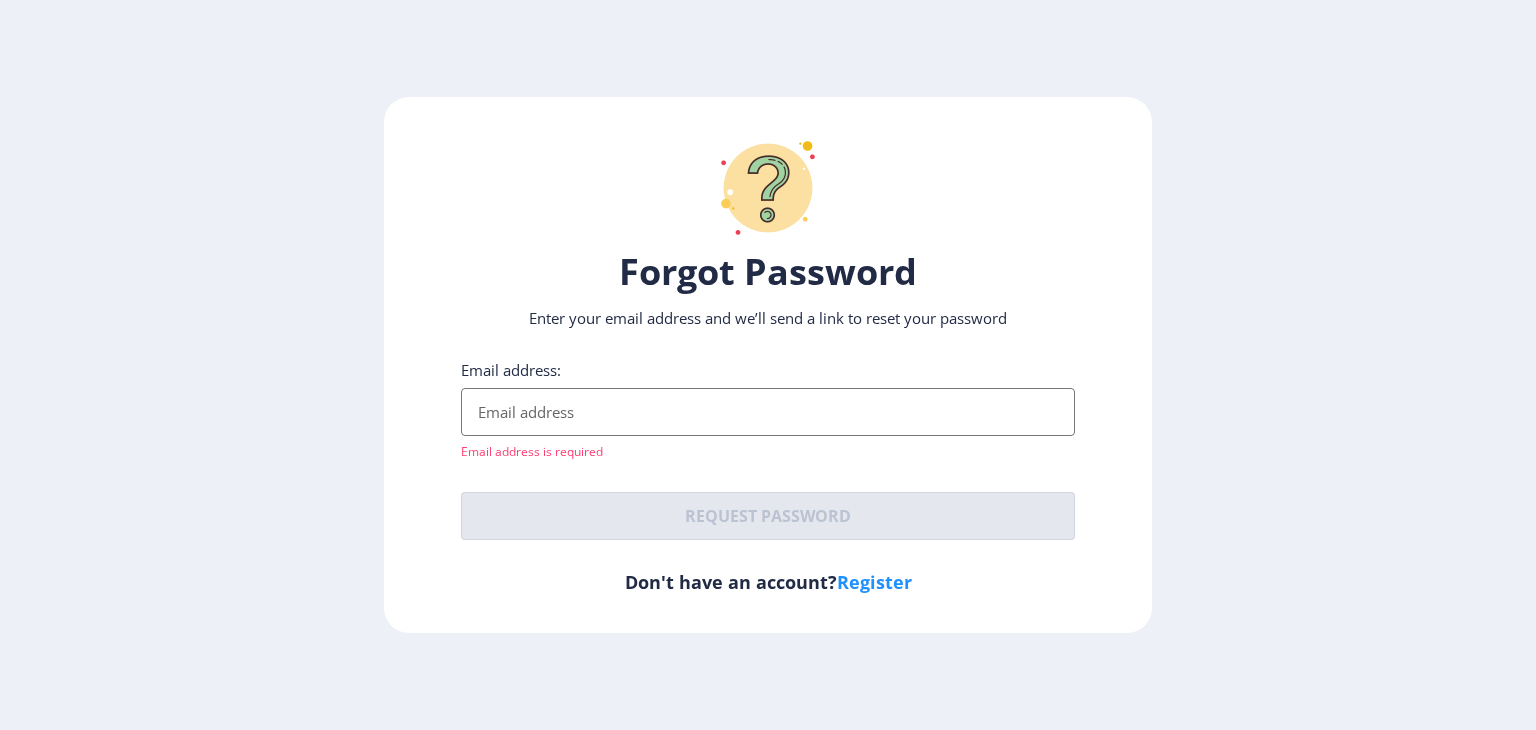 click on "Register" 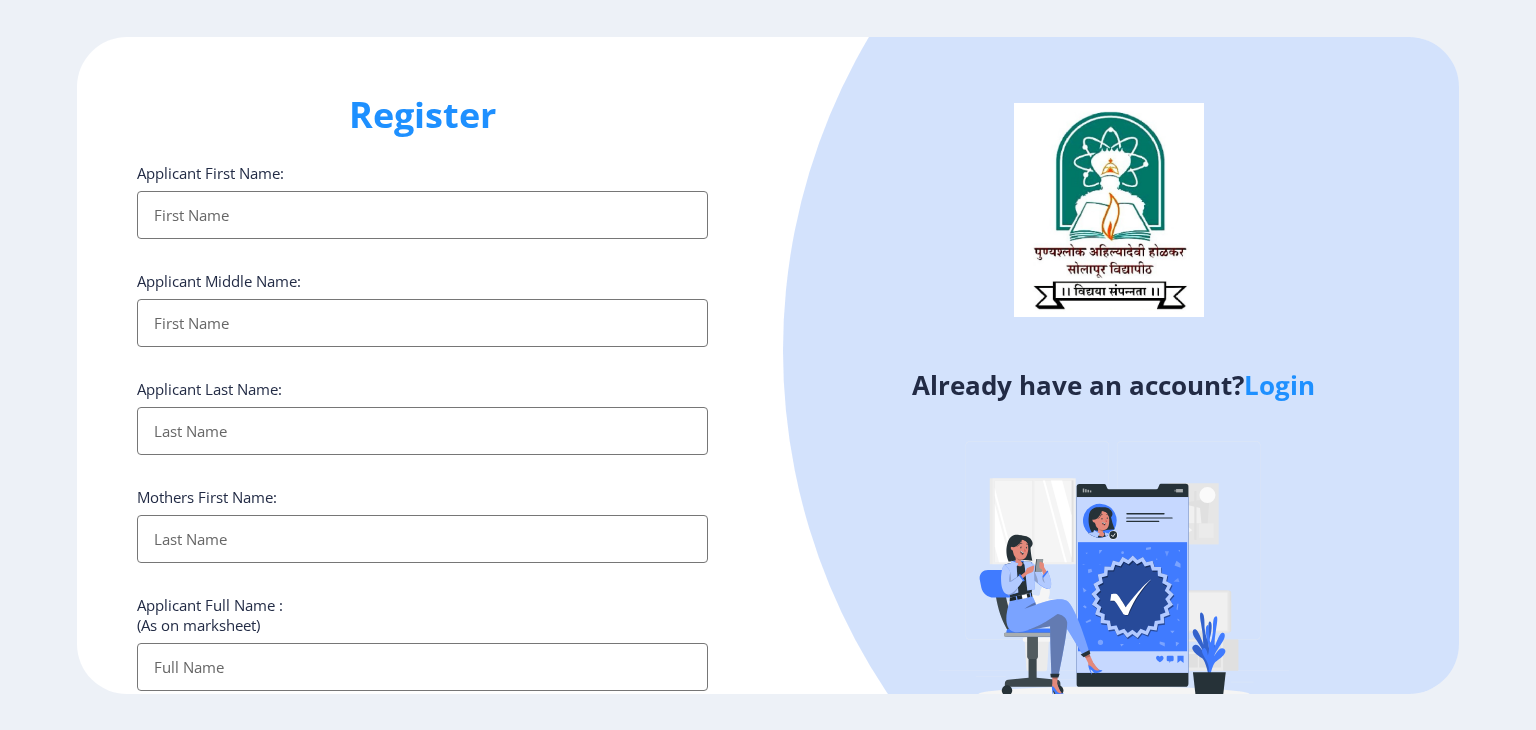 click on "Applicant First Name:" at bounding box center (422, 215) 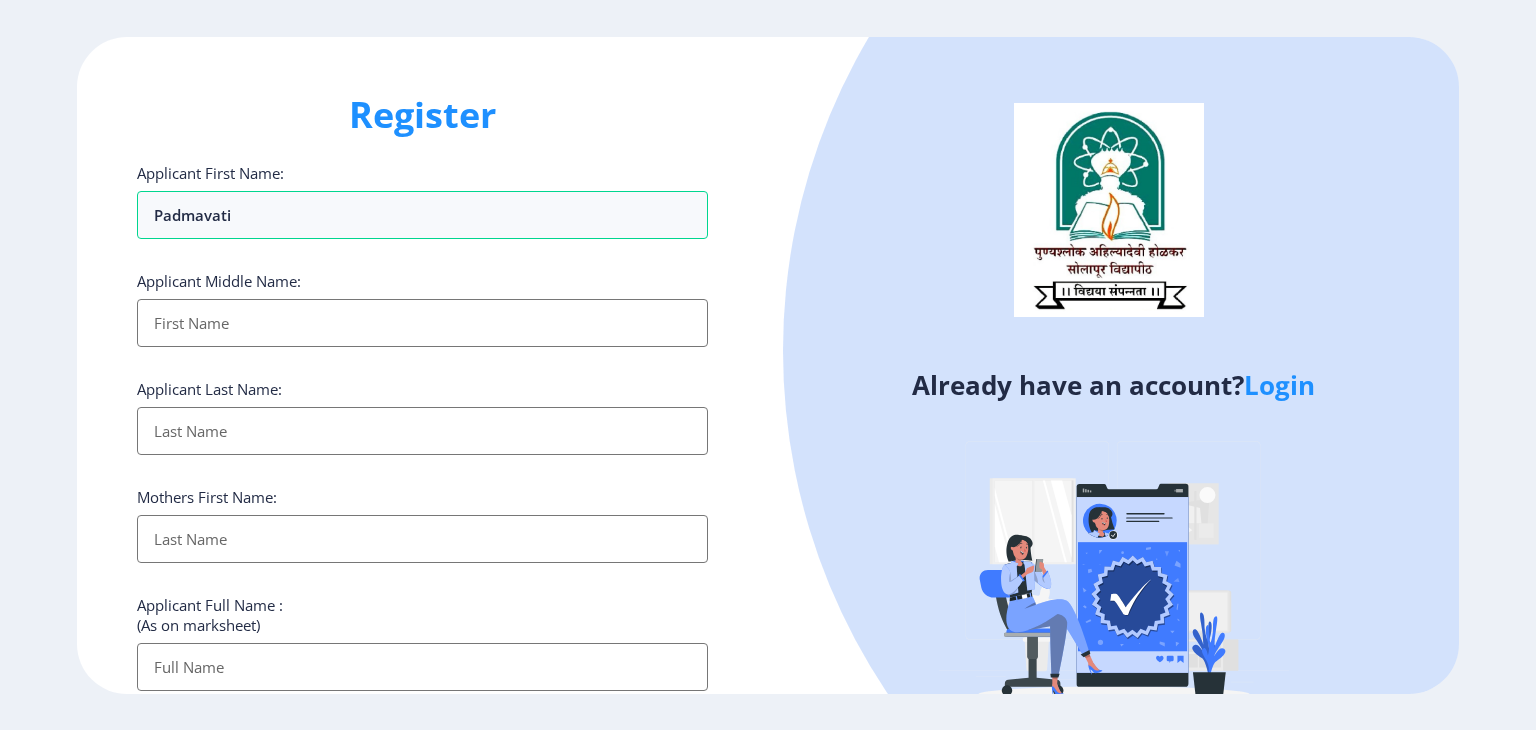 click on "Applicant First Name:" at bounding box center [422, 323] 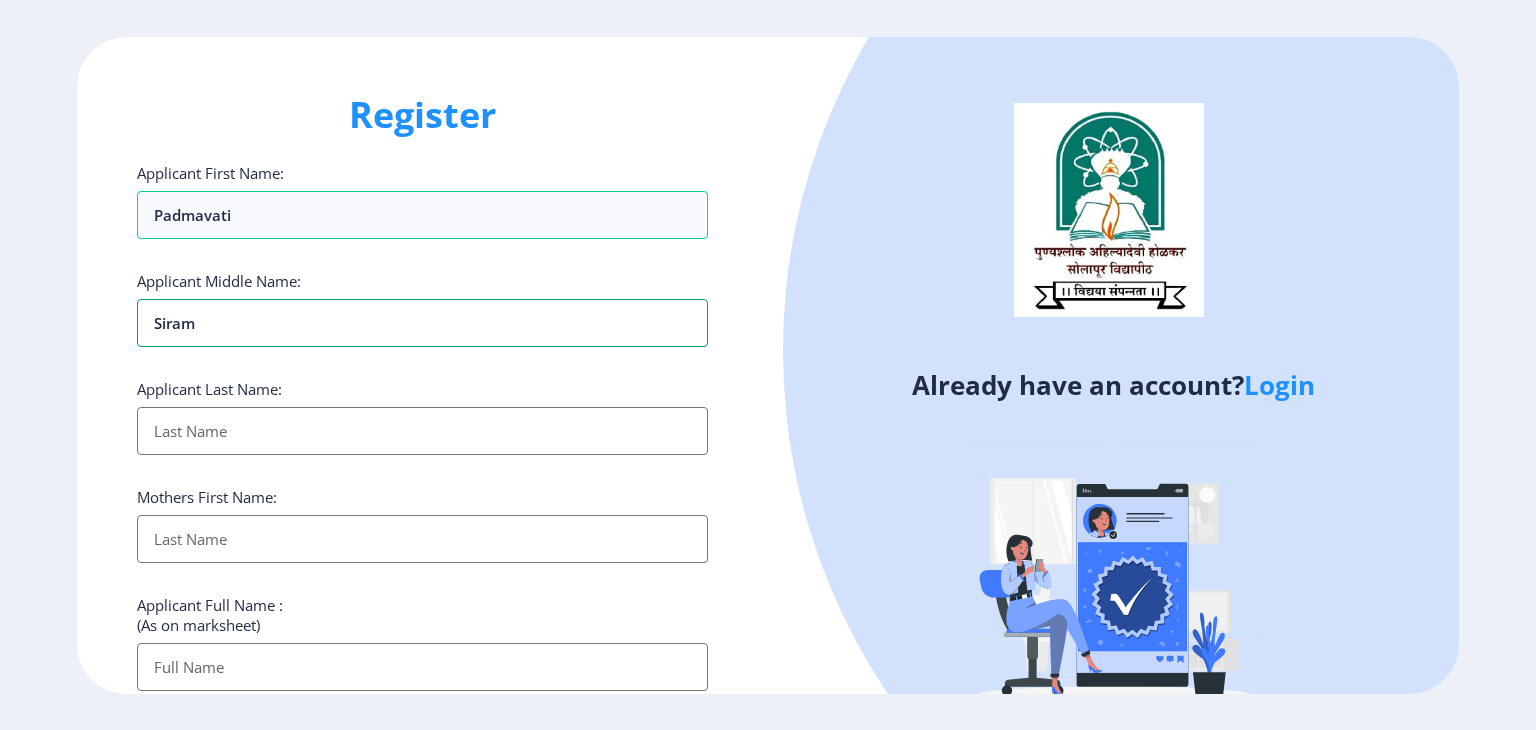 type on "siram" 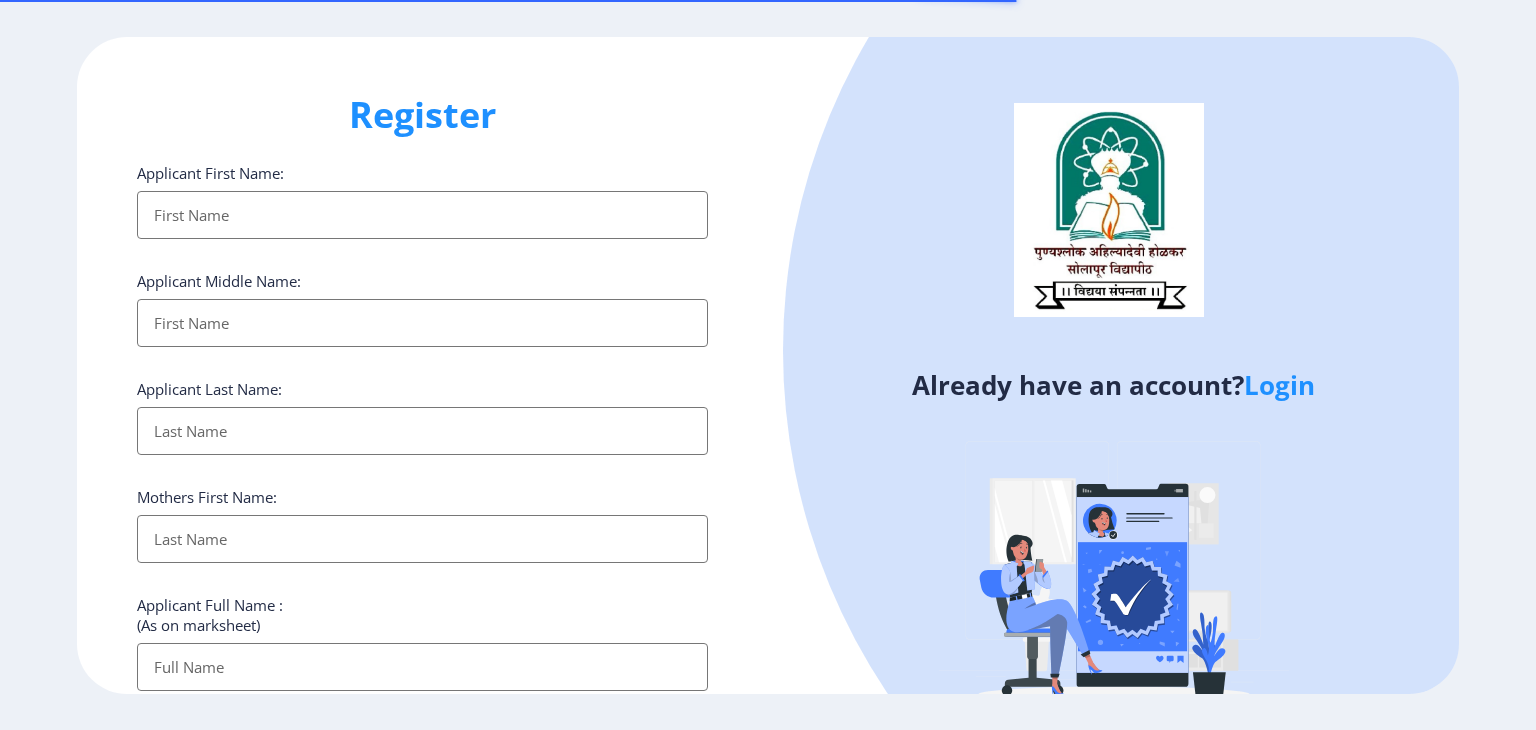 select 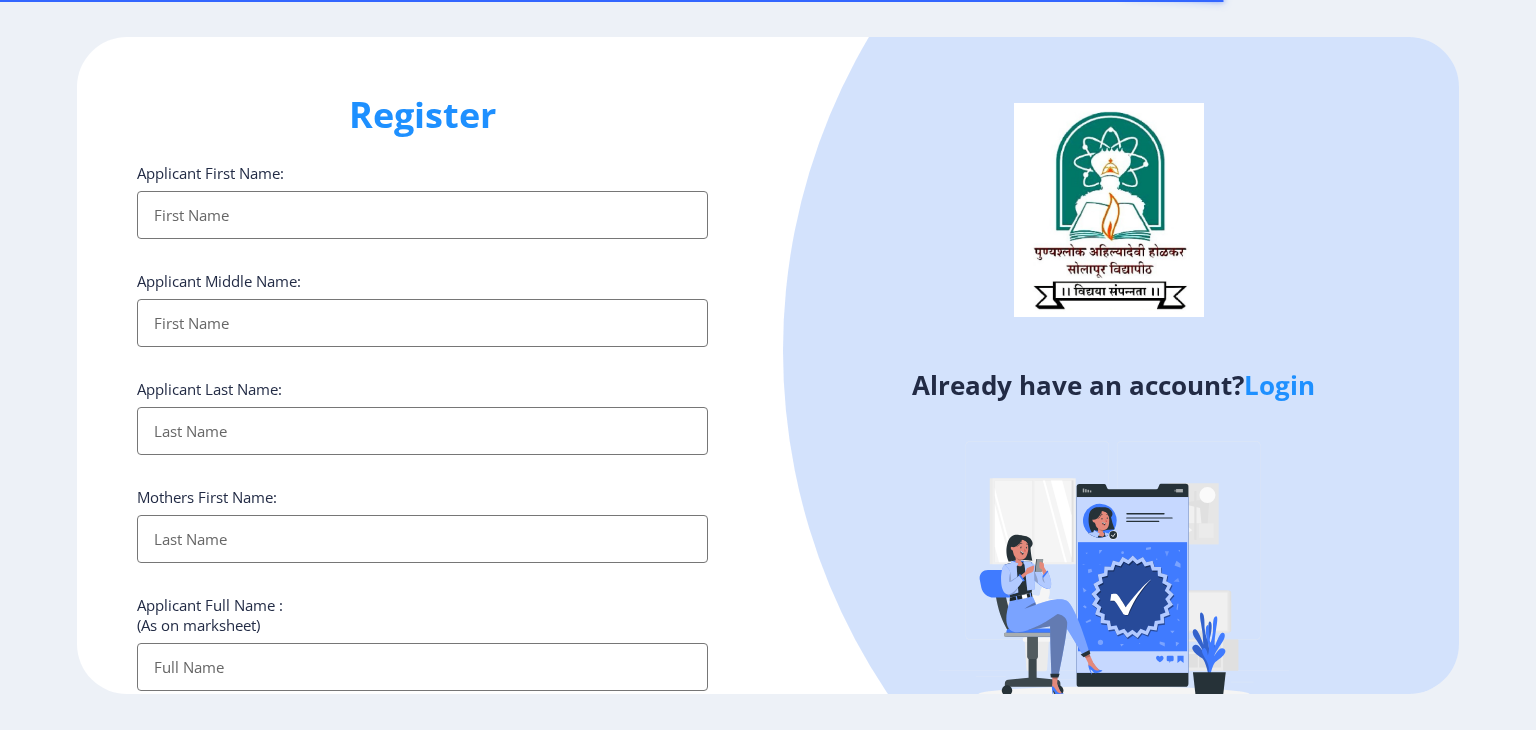 click on "Login" 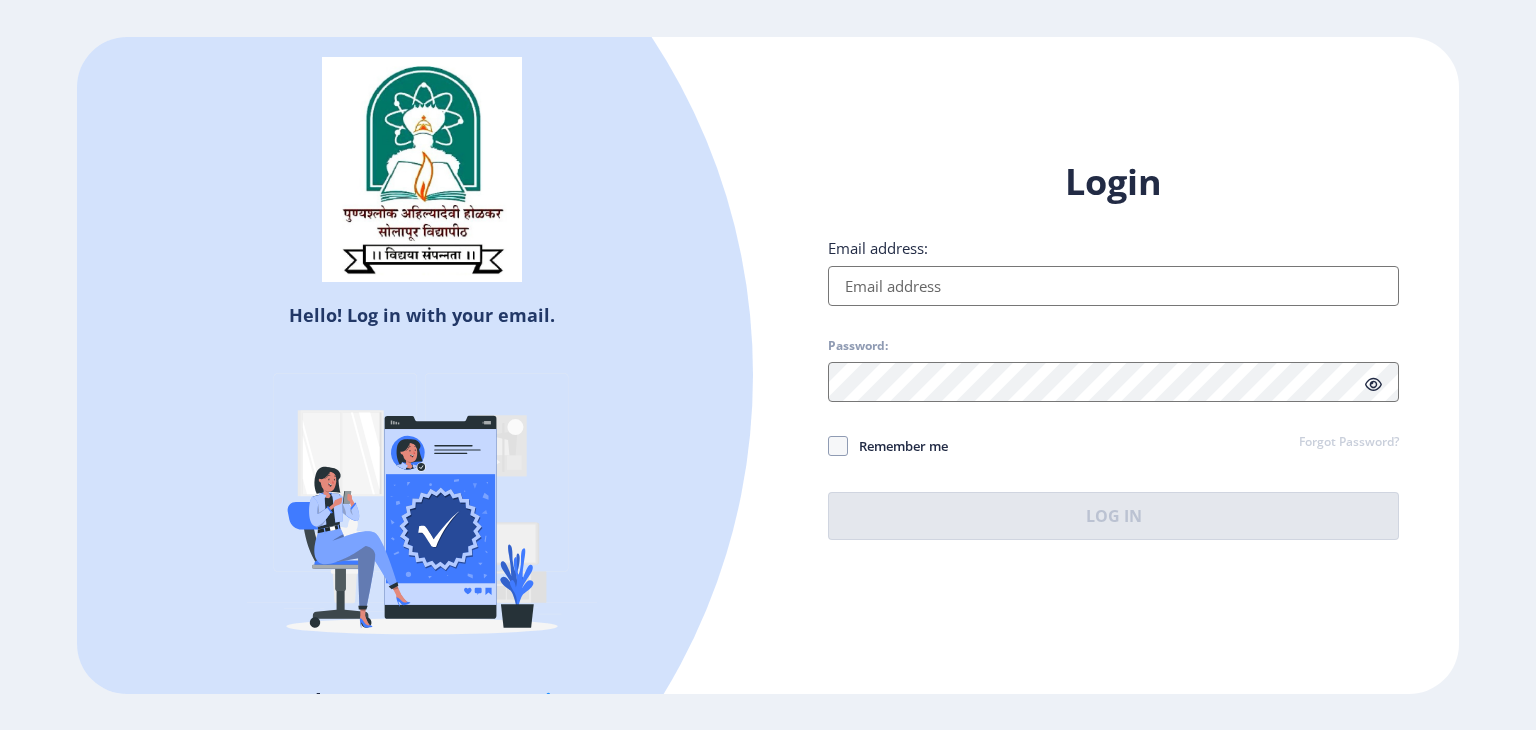 click on "Email address:" at bounding box center (1113, 286) 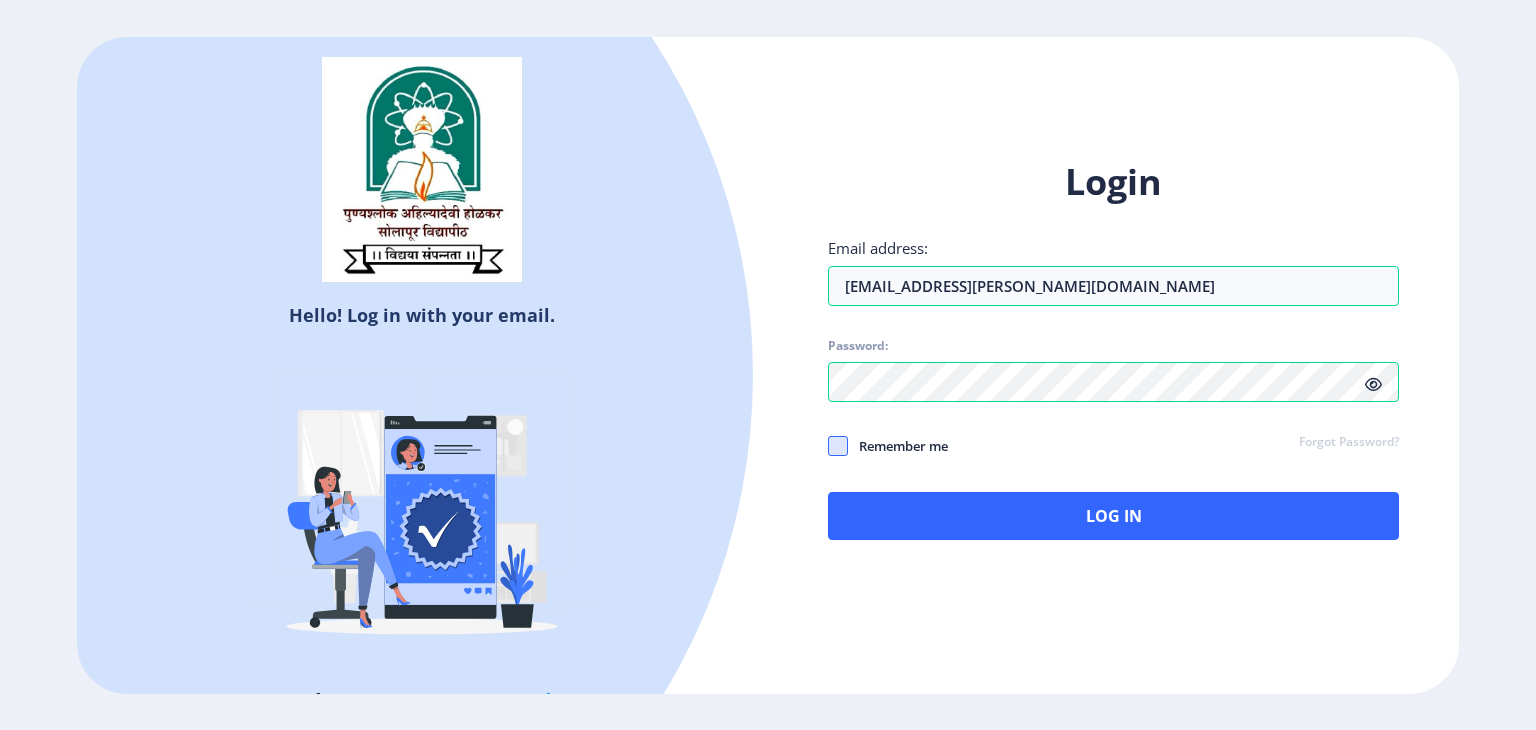 click 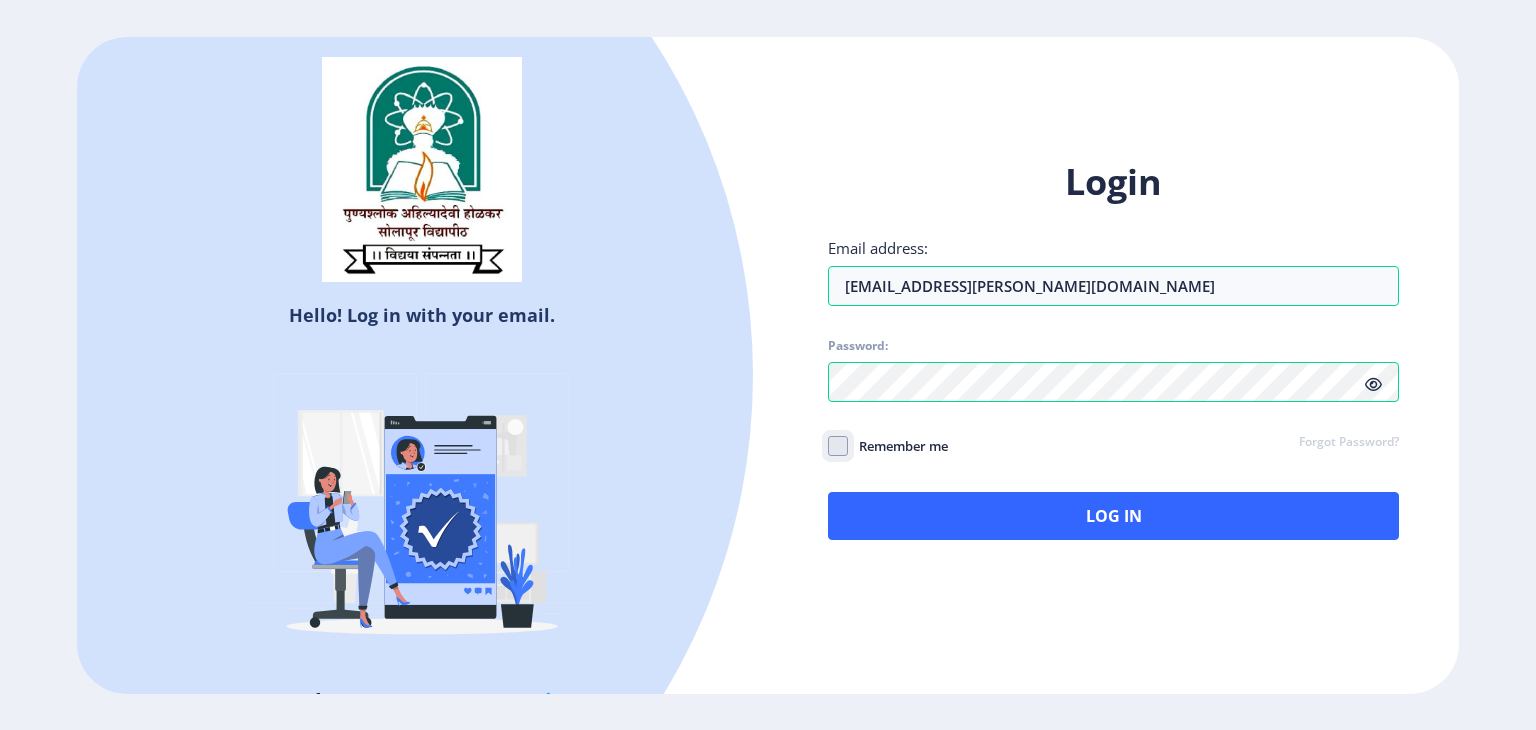 click on "Remember me" 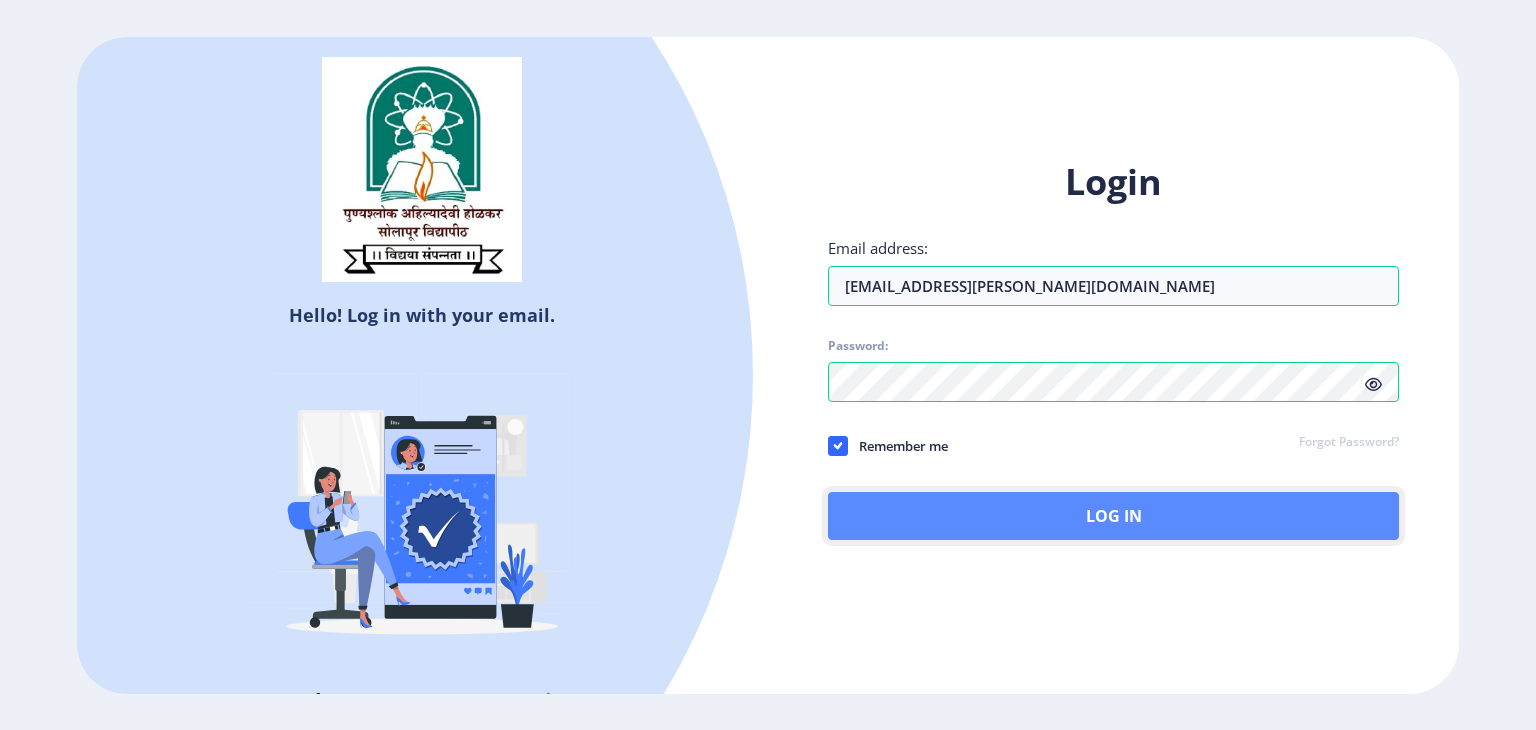 click on "Log In" 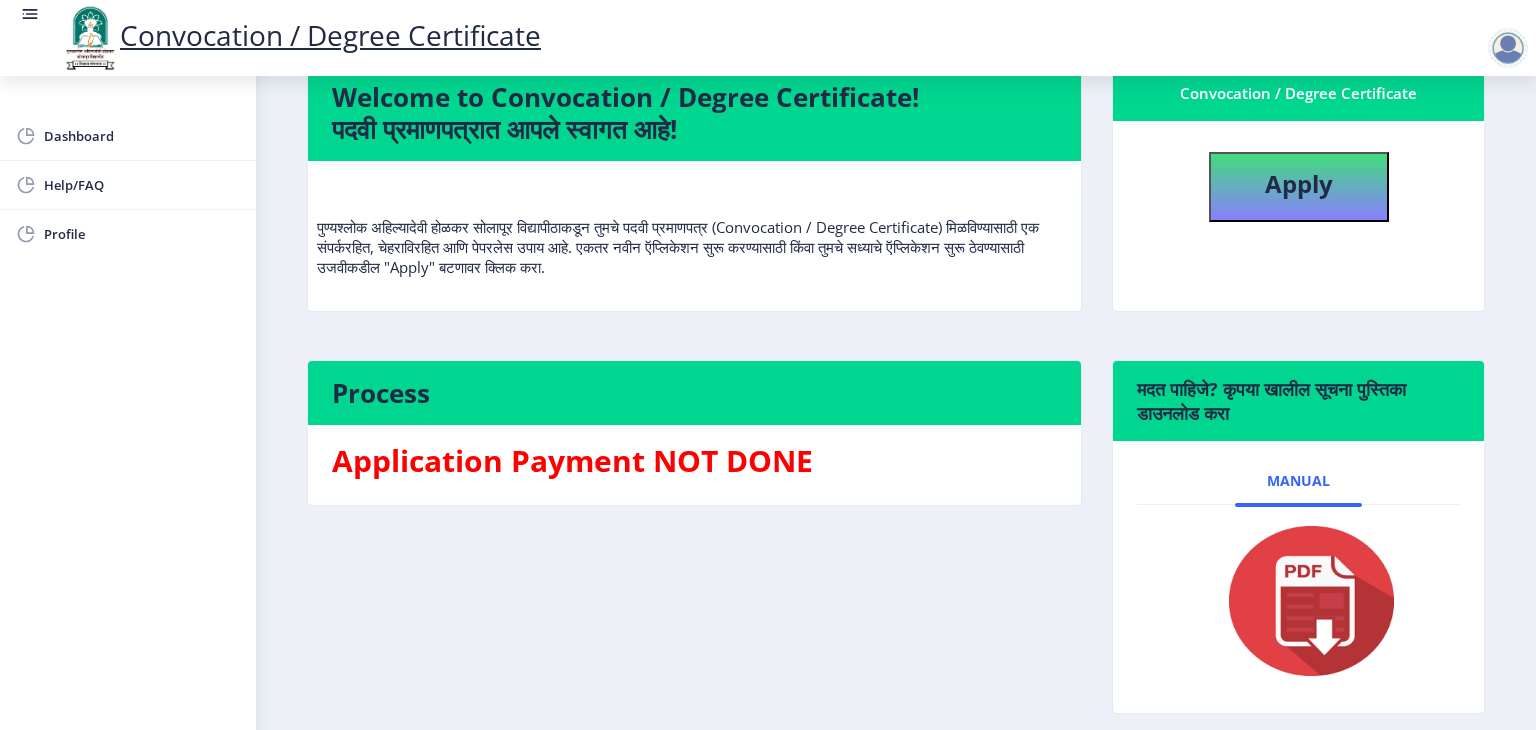 scroll, scrollTop: 238, scrollLeft: 0, axis: vertical 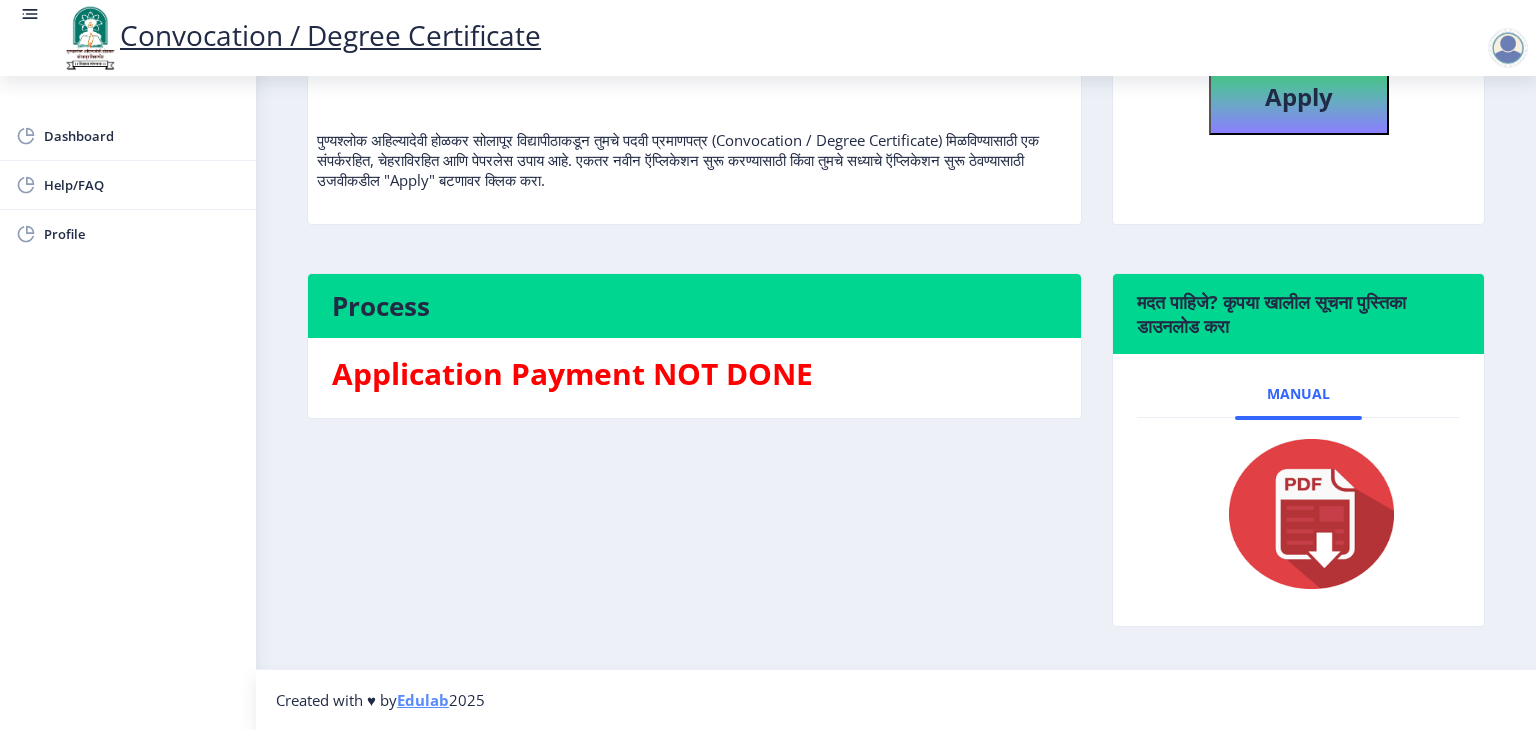 click 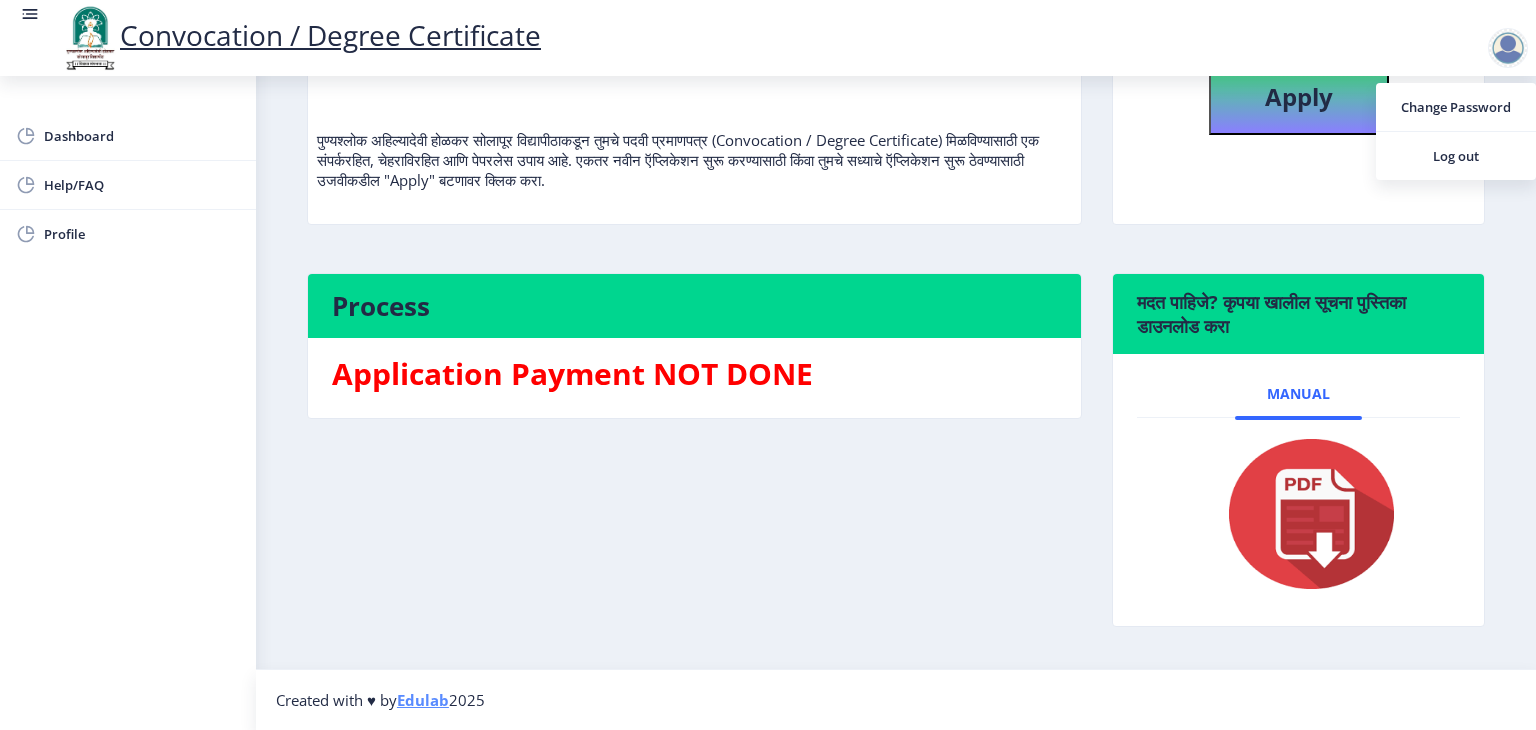 click on "Students can apply here for Convocation/Degree Certificate if they Pass Out between 2004 To [DATE] (फक्त 2004 ते [DATE] दरम्यान उत्तीर्ण झालेले विद्यार्थीच येथे पदवी प्रमाणपत्रासाठी अर्ज करू शकतात).  Welcome to Convocation / Degree Certificate!  पदवी प्रमाणपत्रात आपले स्वागत आहे!   Convocation / Degree Certificate   Apply  Process Application Payment NOT DONE  मदत पाहिजे? कृपया खालील सूचना पुस्तिका डाउनलोड करा  Manual" 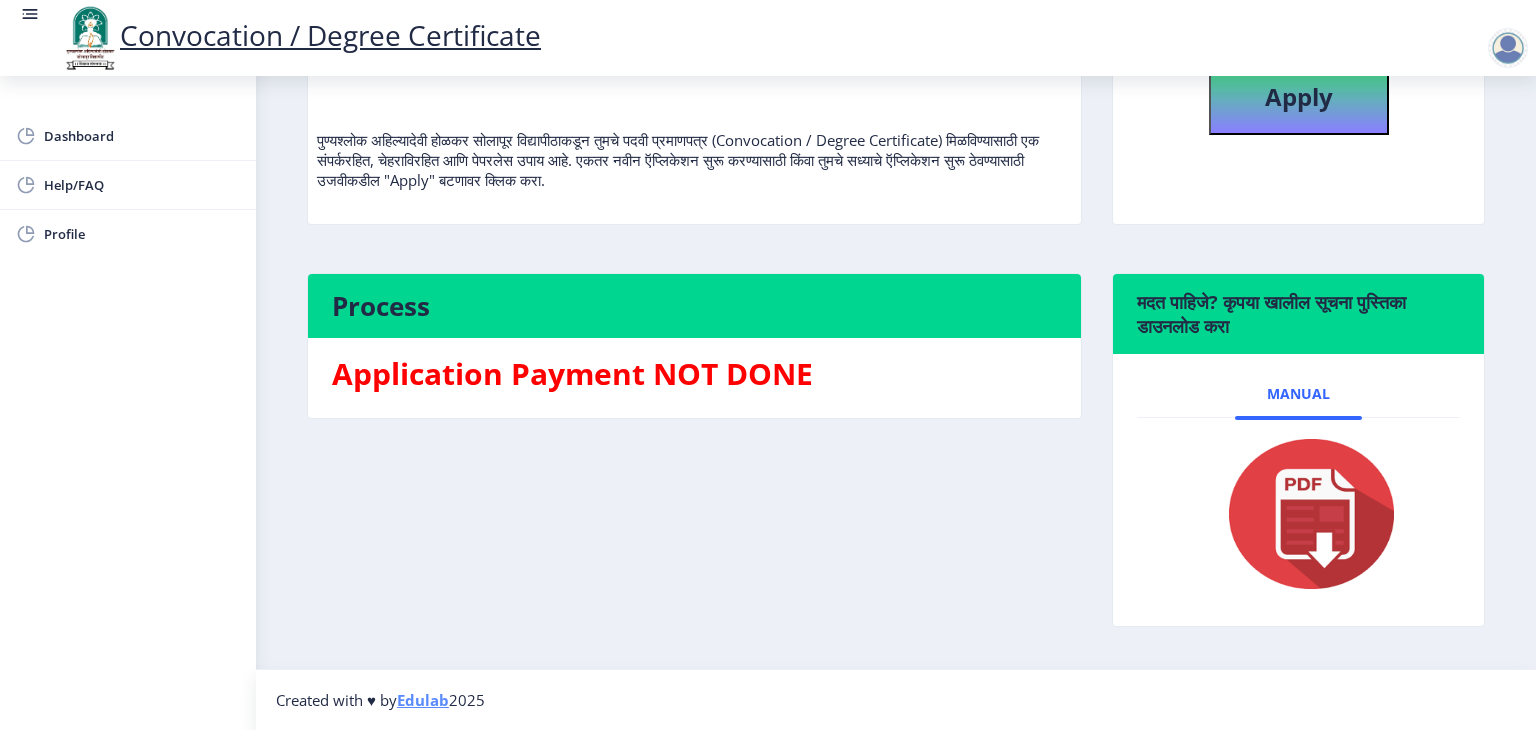 scroll, scrollTop: 0, scrollLeft: 0, axis: both 